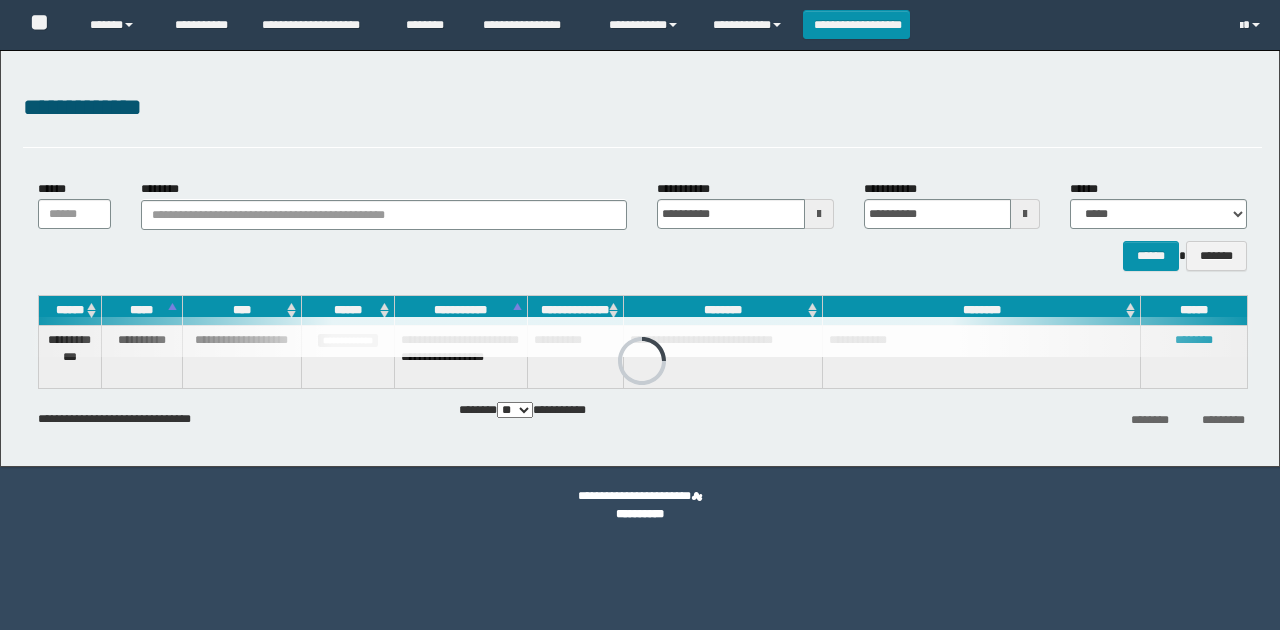 scroll, scrollTop: 0, scrollLeft: 0, axis: both 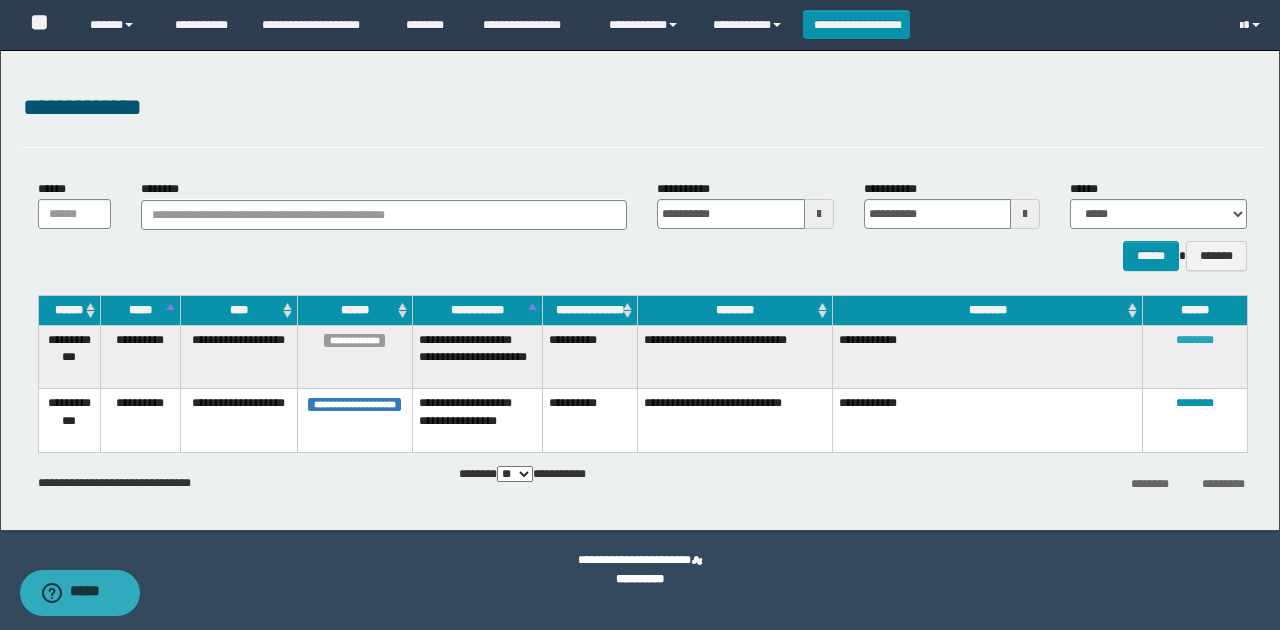 click on "********" at bounding box center (1195, 340) 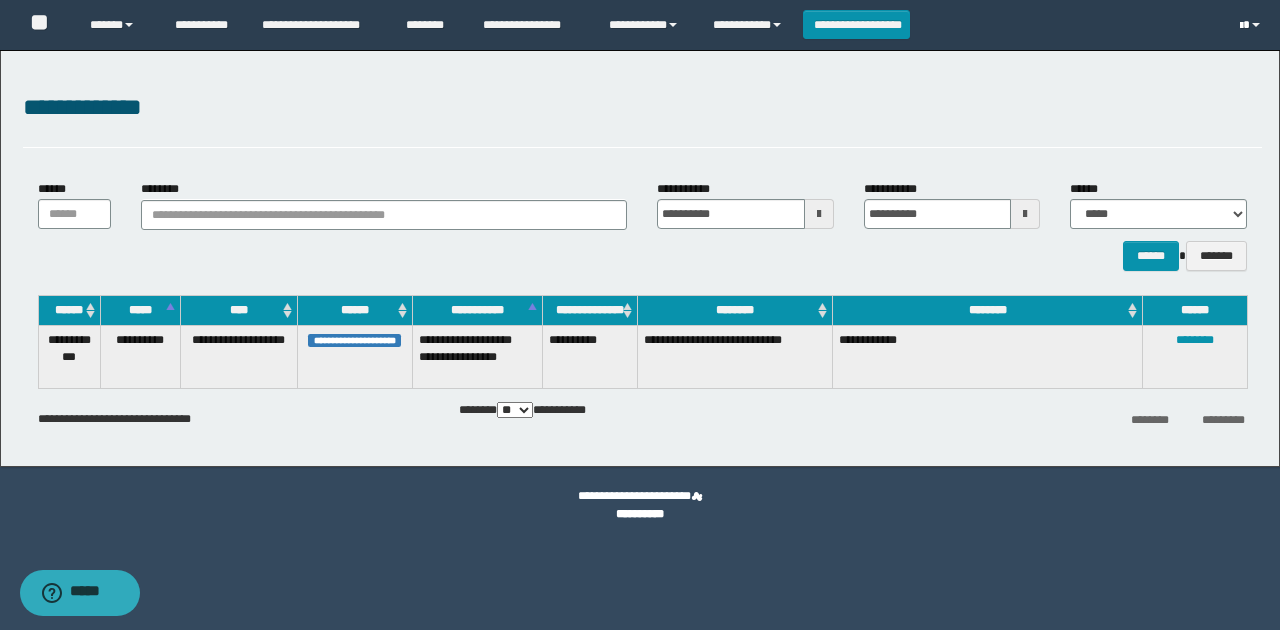 click at bounding box center (1252, 25) 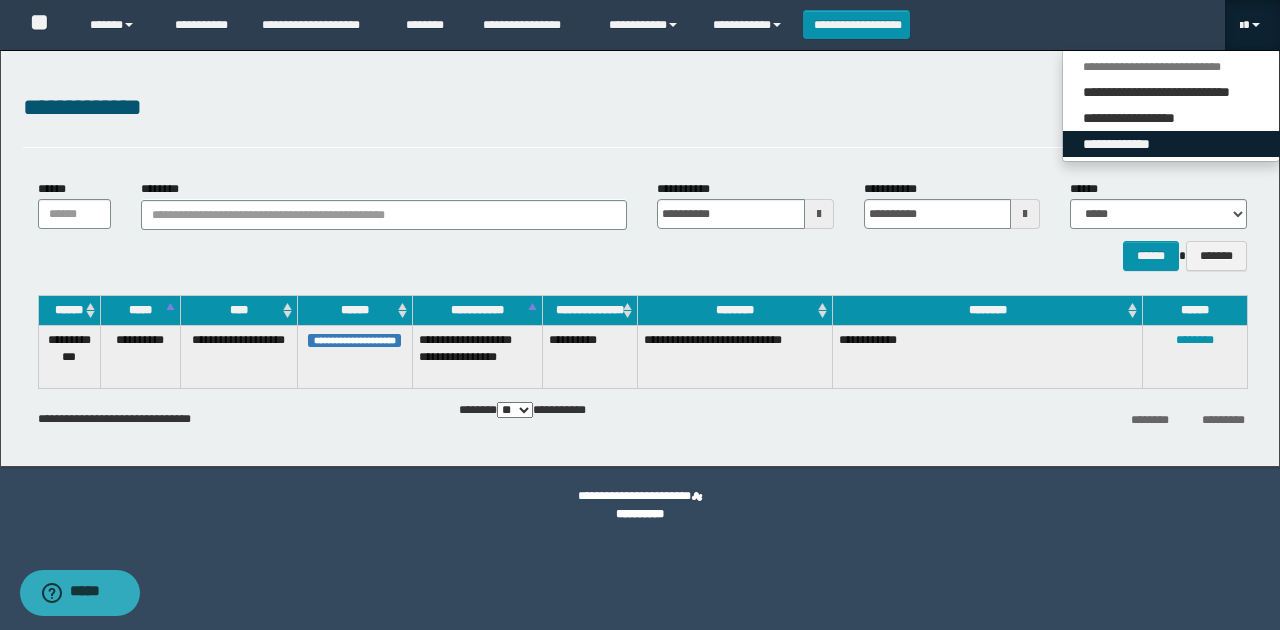 click on "**********" at bounding box center (1171, 144) 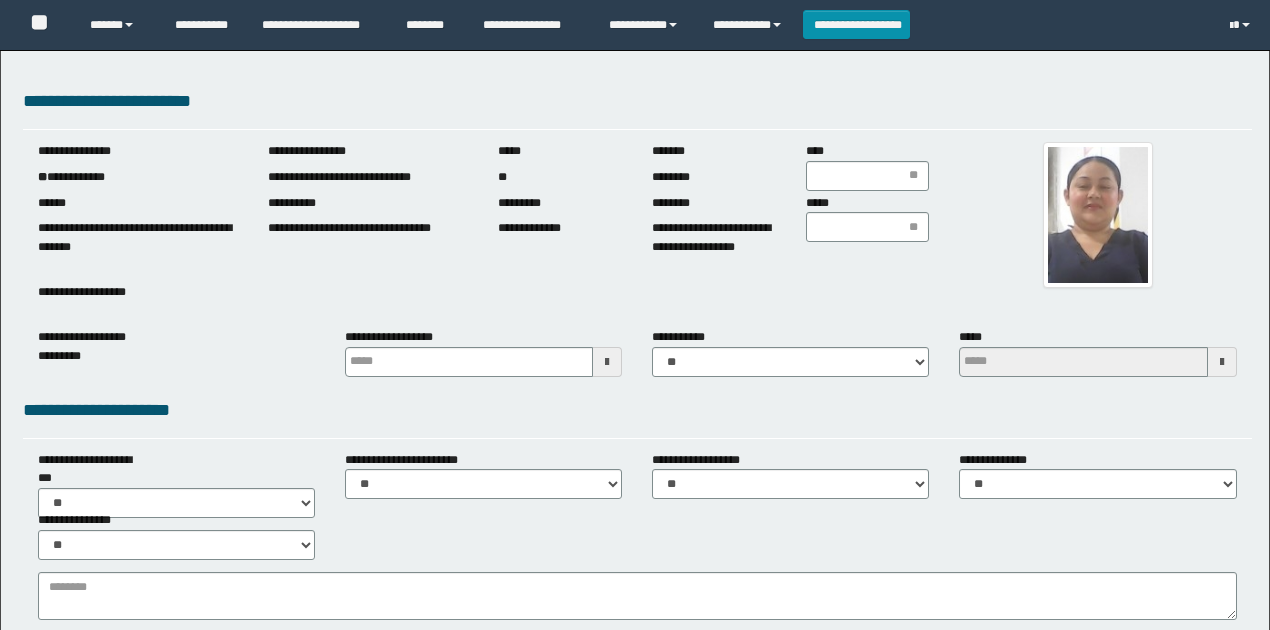 scroll, scrollTop: 0, scrollLeft: 0, axis: both 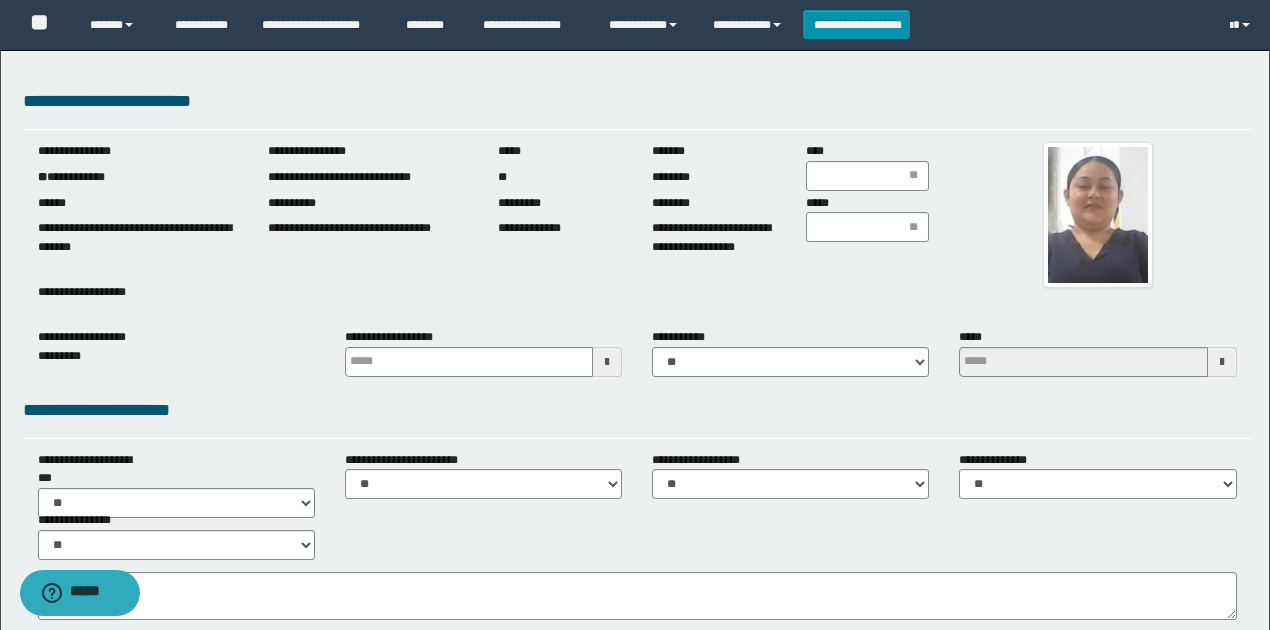 click on "**********" at bounding box center (138, 177) 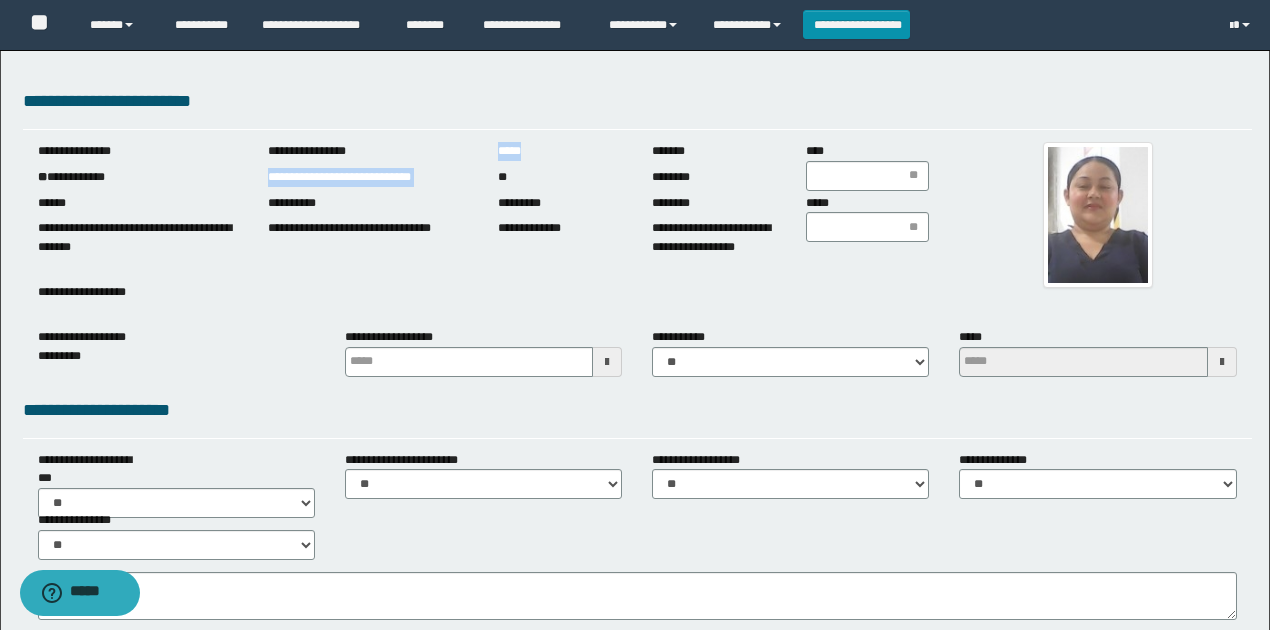 drag, startPoint x: 259, startPoint y: 177, endPoint x: 612, endPoint y: 276, distance: 366.6197 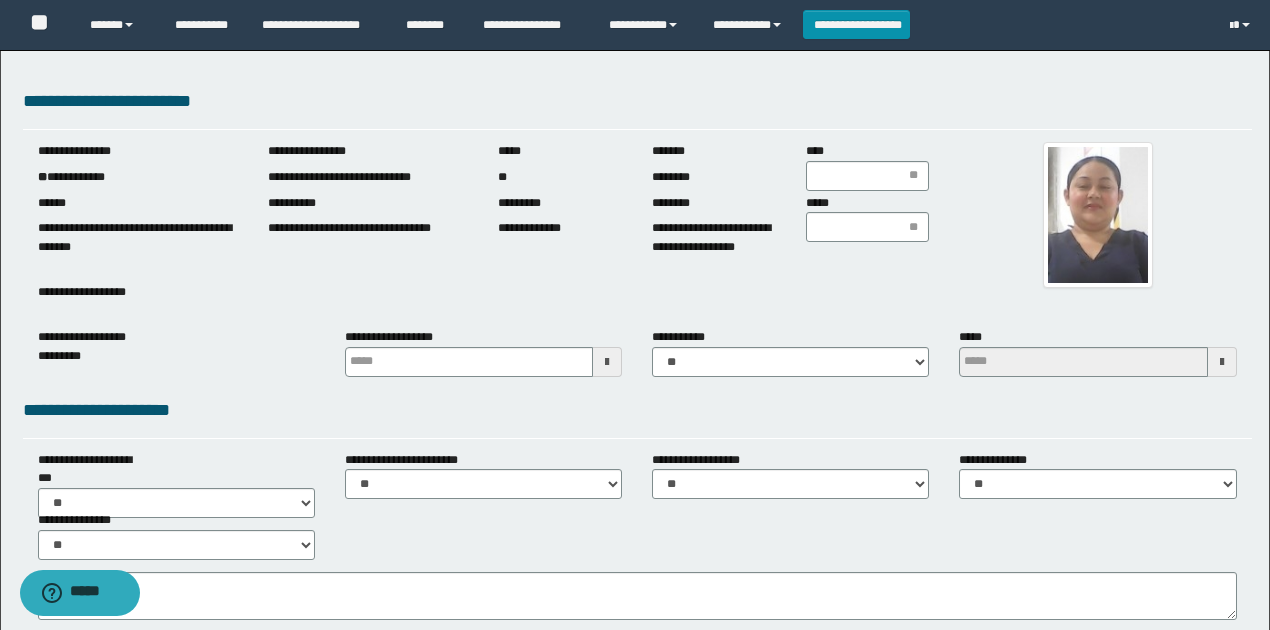 click on "**********" at bounding box center [368, 229] 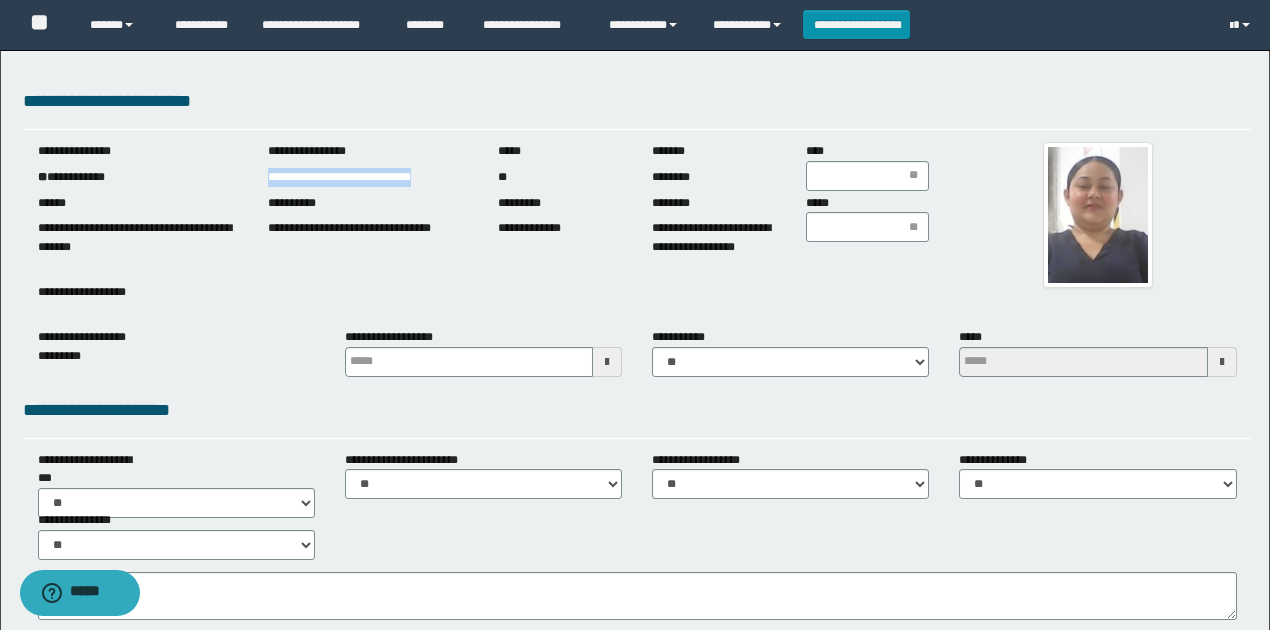 drag, startPoint x: 264, startPoint y: 170, endPoint x: 515, endPoint y: 232, distance: 258.544 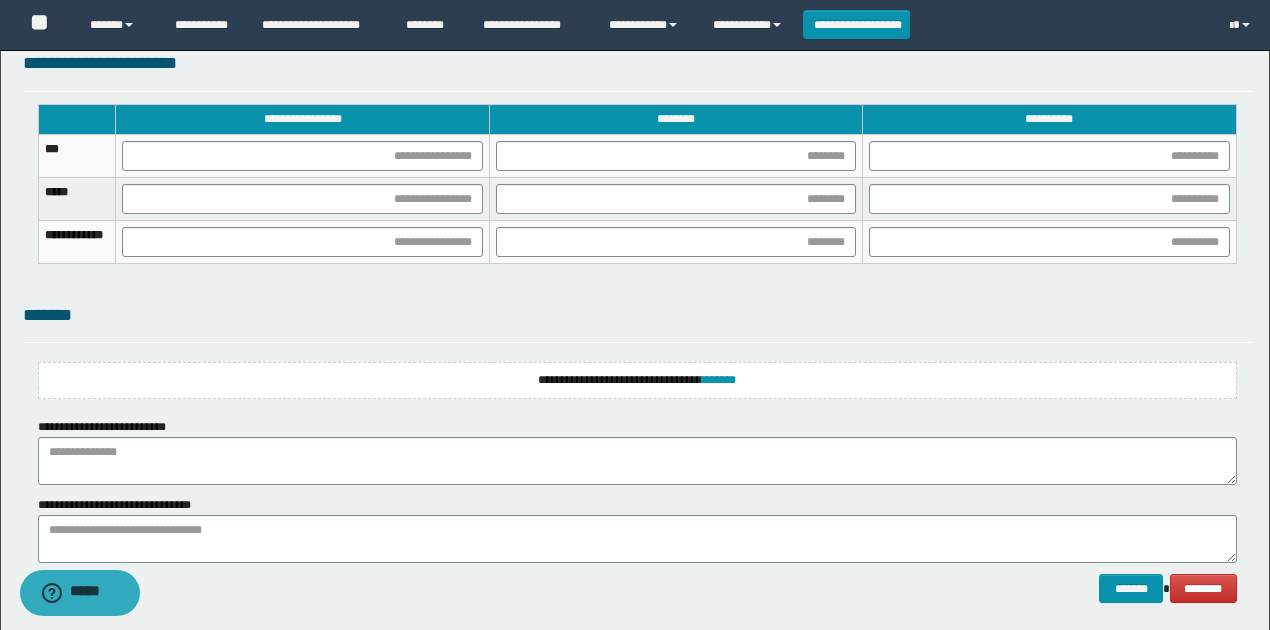 scroll, scrollTop: 1369, scrollLeft: 0, axis: vertical 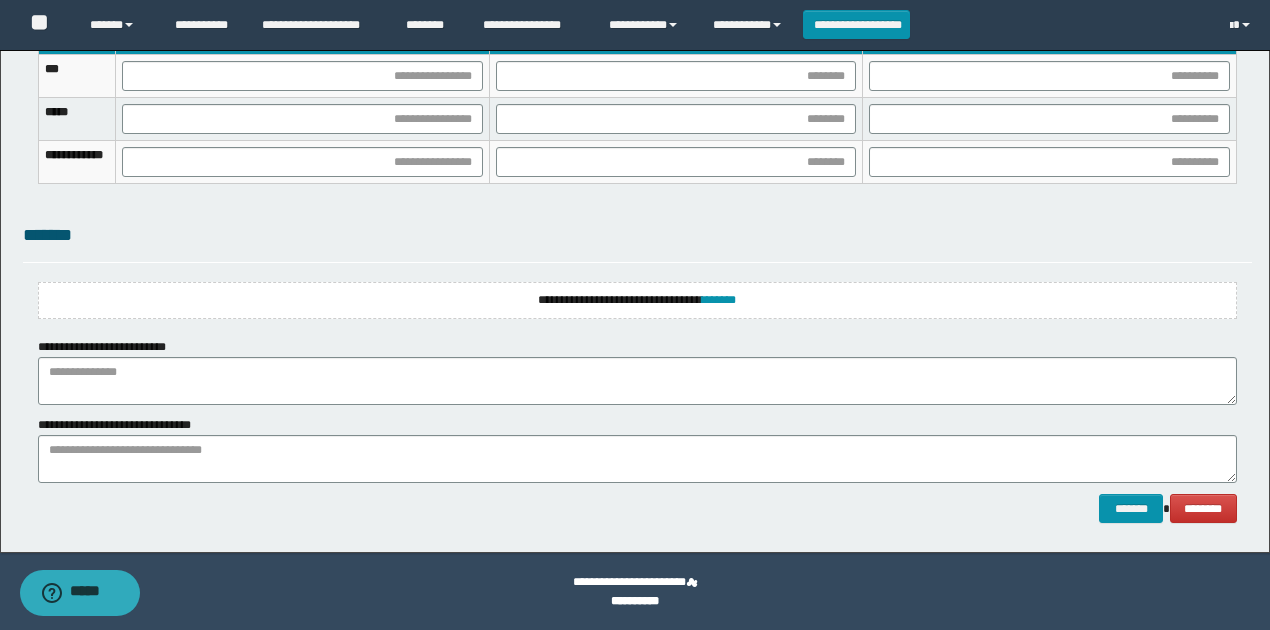 click on "**********" at bounding box center (637, 300) 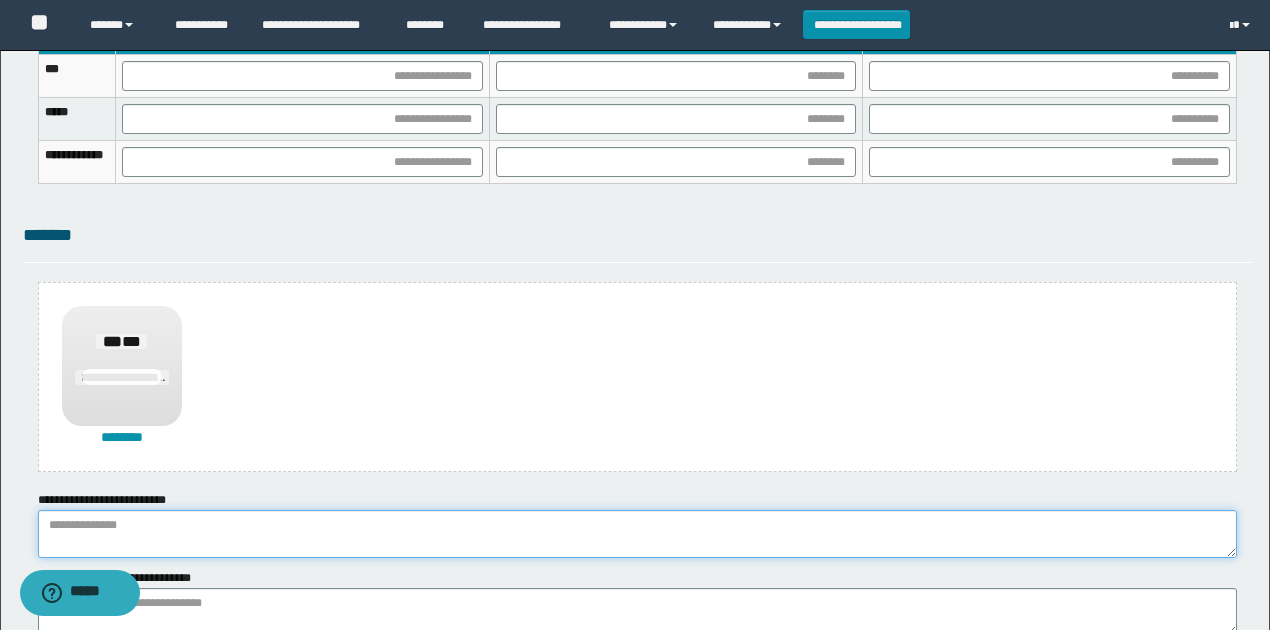 click at bounding box center (637, 534) 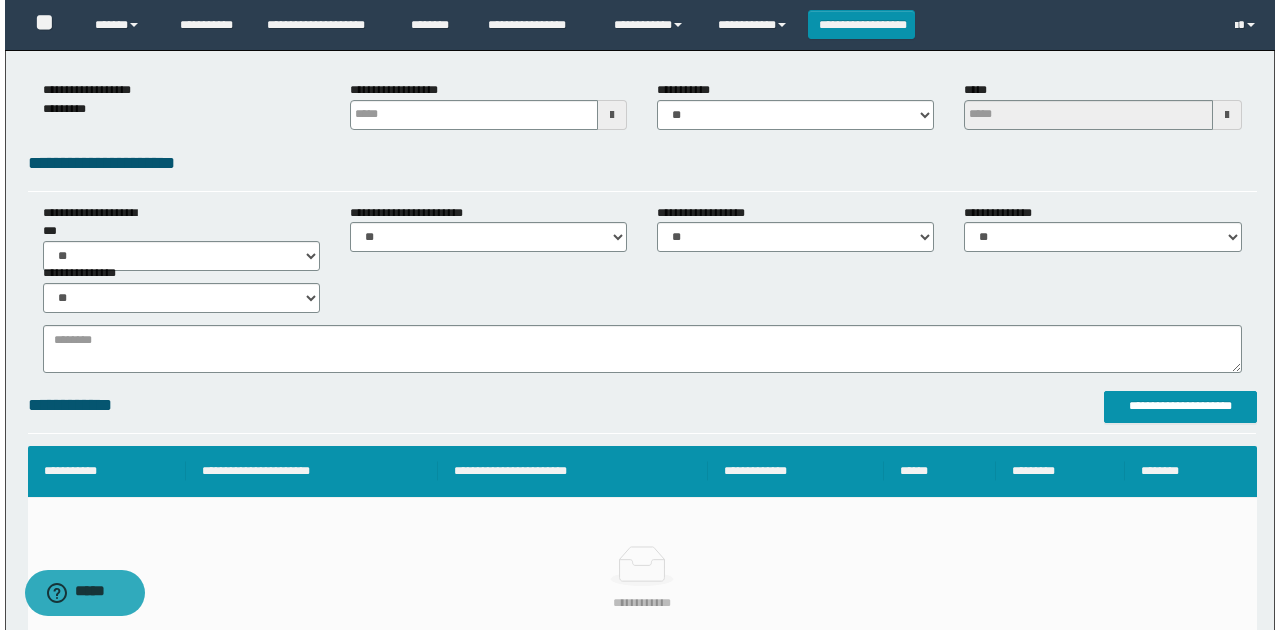 scroll, scrollTop: 236, scrollLeft: 0, axis: vertical 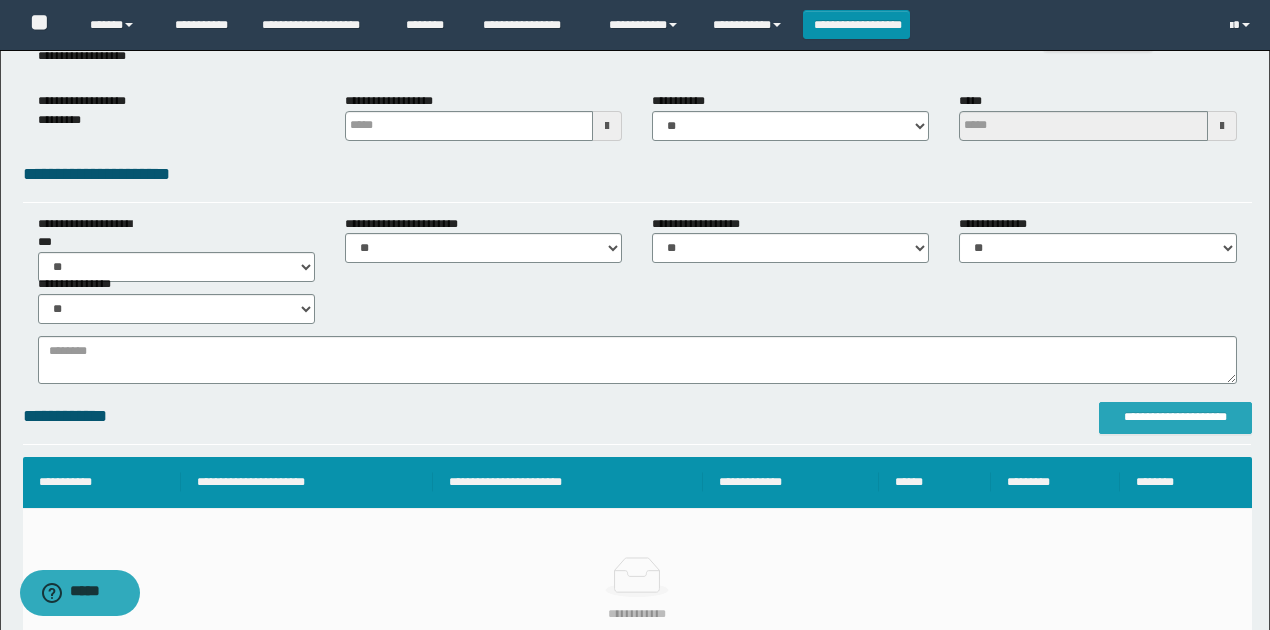type on "**********" 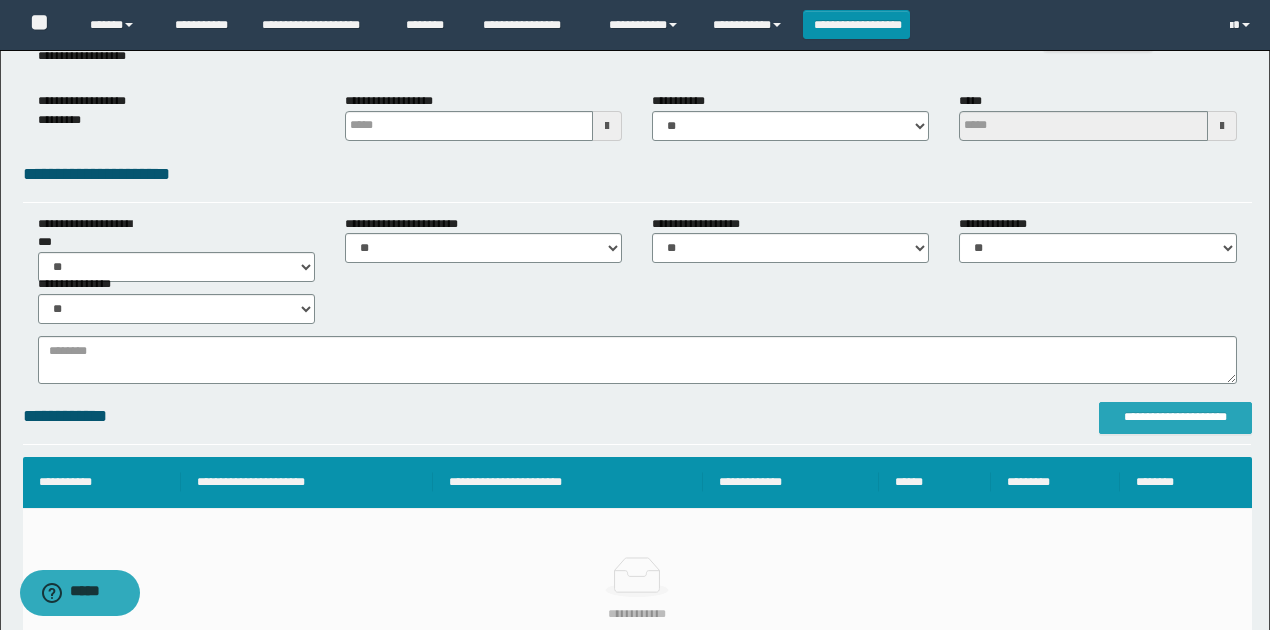 drag, startPoint x: 1151, startPoint y: 420, endPoint x: 1150, endPoint y: 407, distance: 13.038404 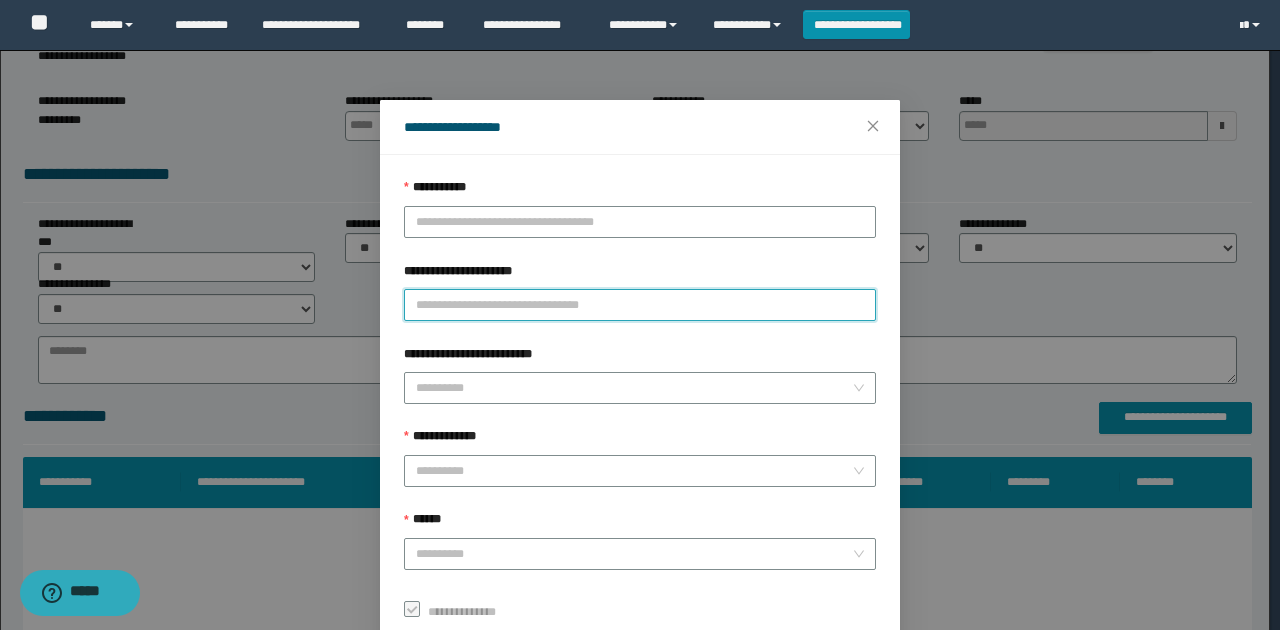 paste on "**********" 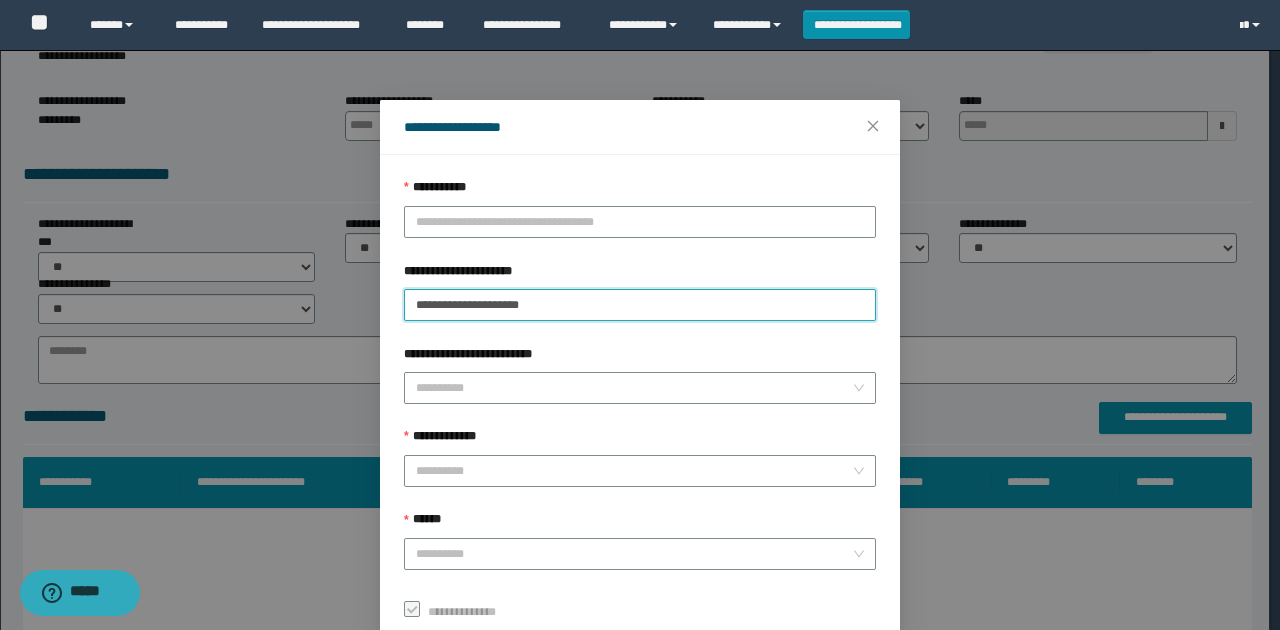 click on "**********" at bounding box center (640, 305) 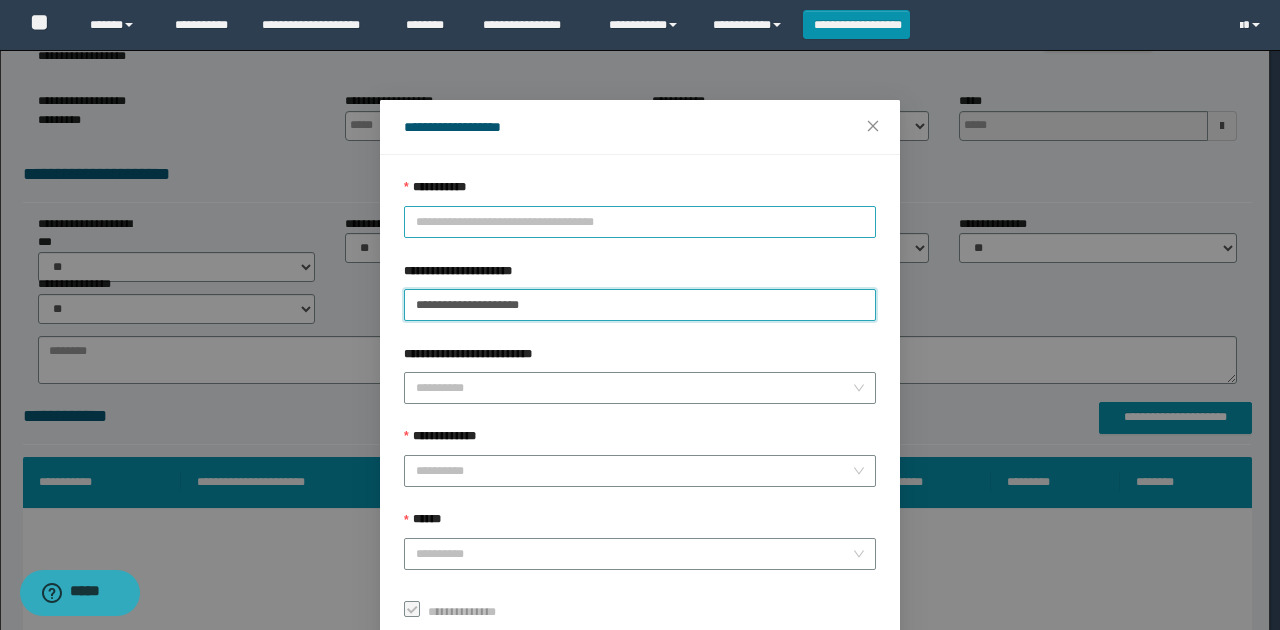 type on "**********" 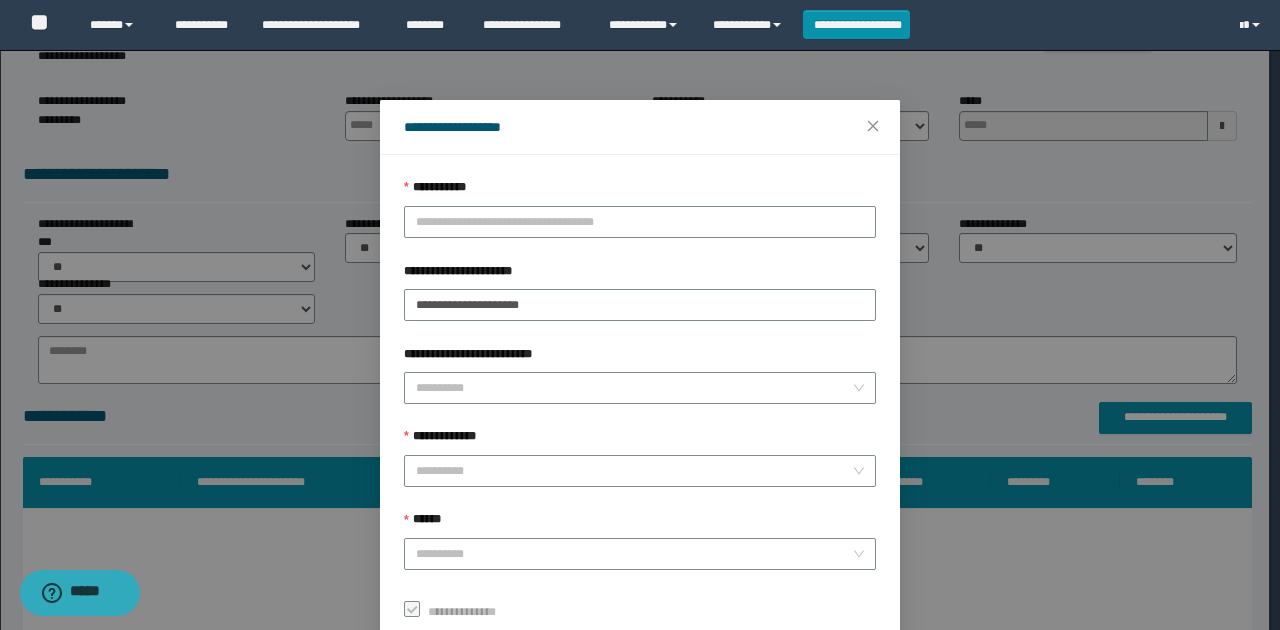 drag, startPoint x: 624, startPoint y: 225, endPoint x: 603, endPoint y: 256, distance: 37.44329 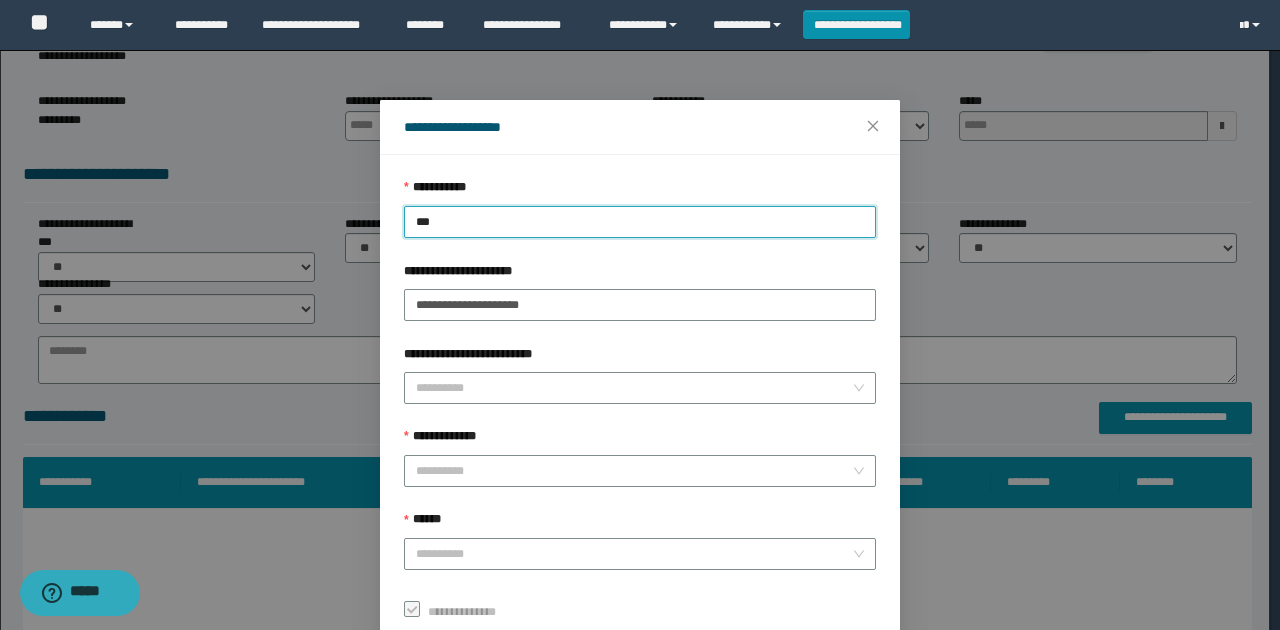 type on "****" 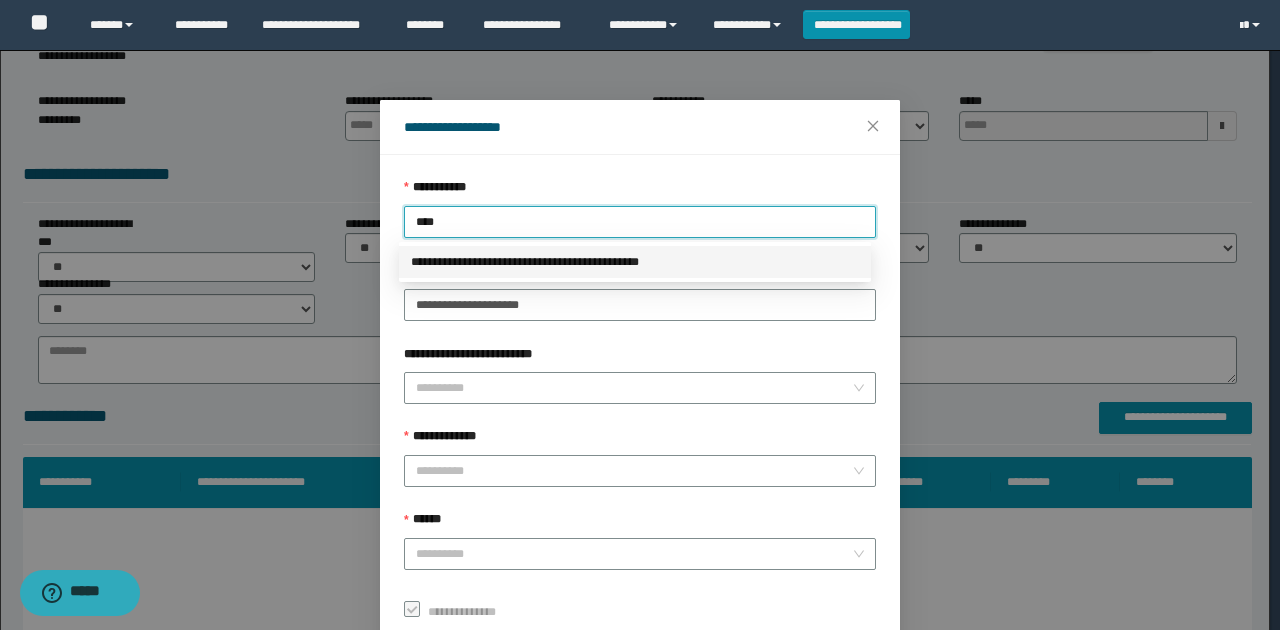 click on "**********" at bounding box center [635, 262] 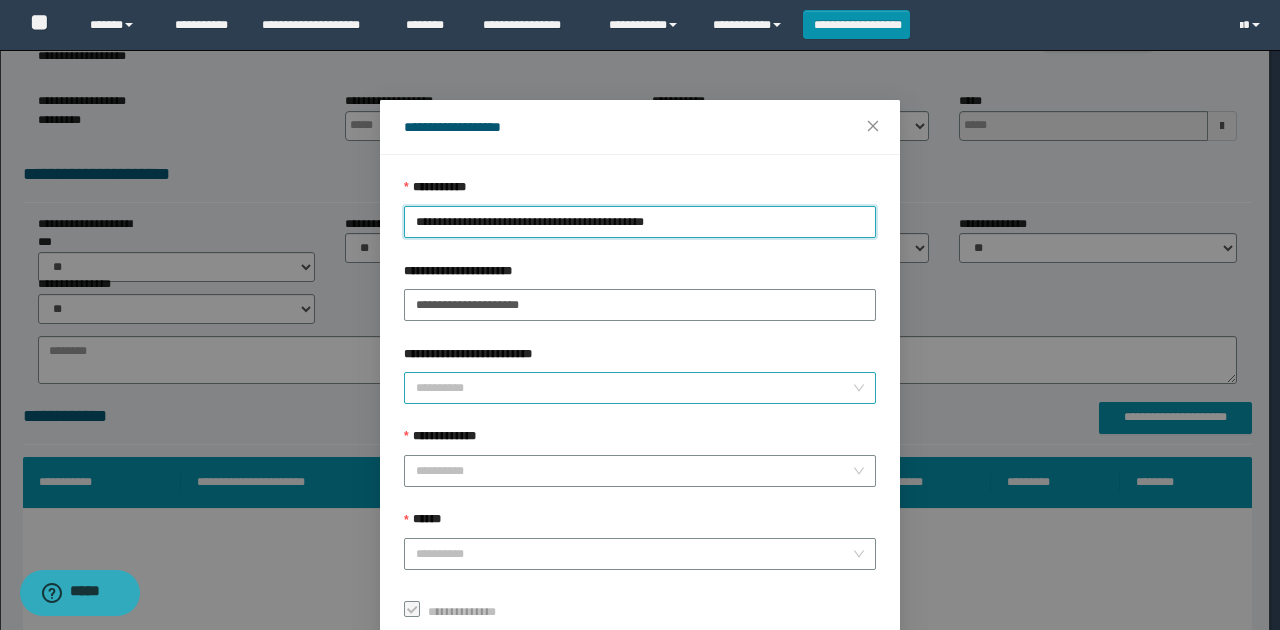 click on "**********" at bounding box center (634, 388) 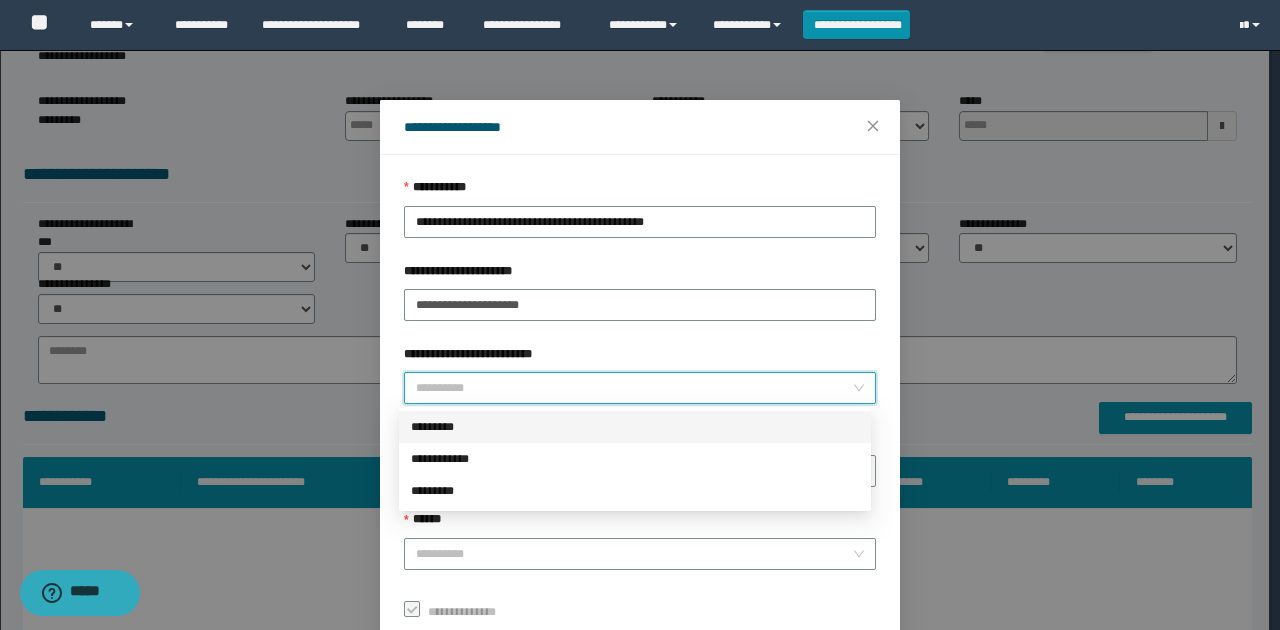 click on "*********" at bounding box center (635, 427) 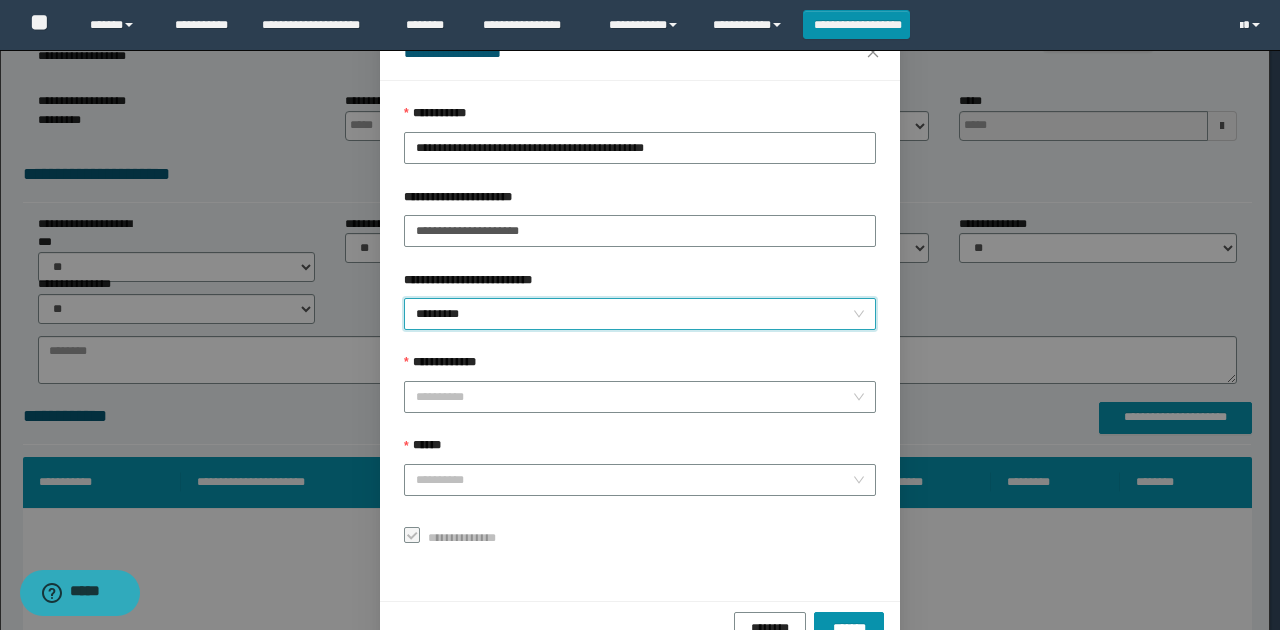 scroll, scrollTop: 121, scrollLeft: 0, axis: vertical 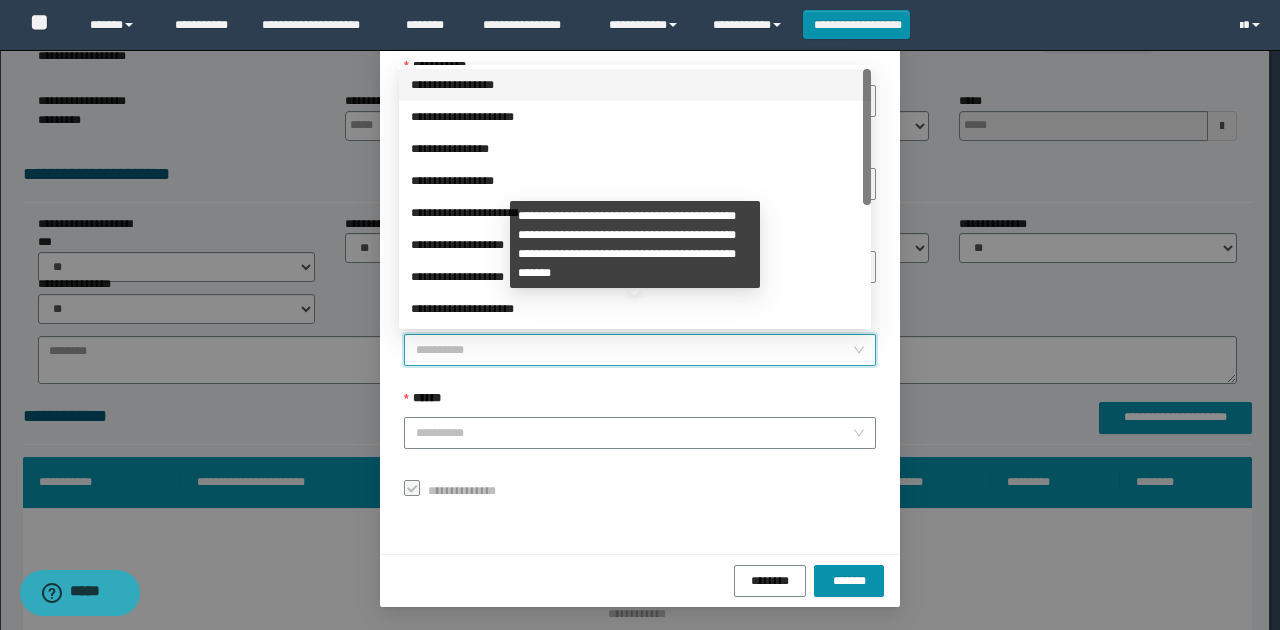 click on "**********" at bounding box center [634, 350] 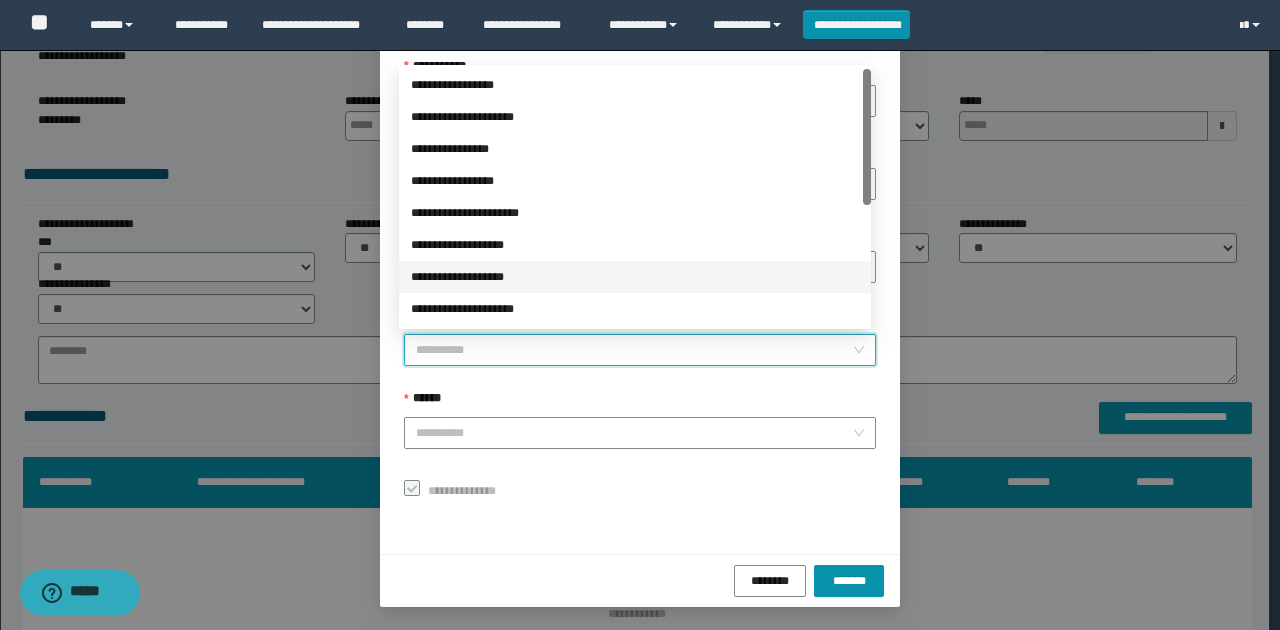 scroll, scrollTop: 224, scrollLeft: 0, axis: vertical 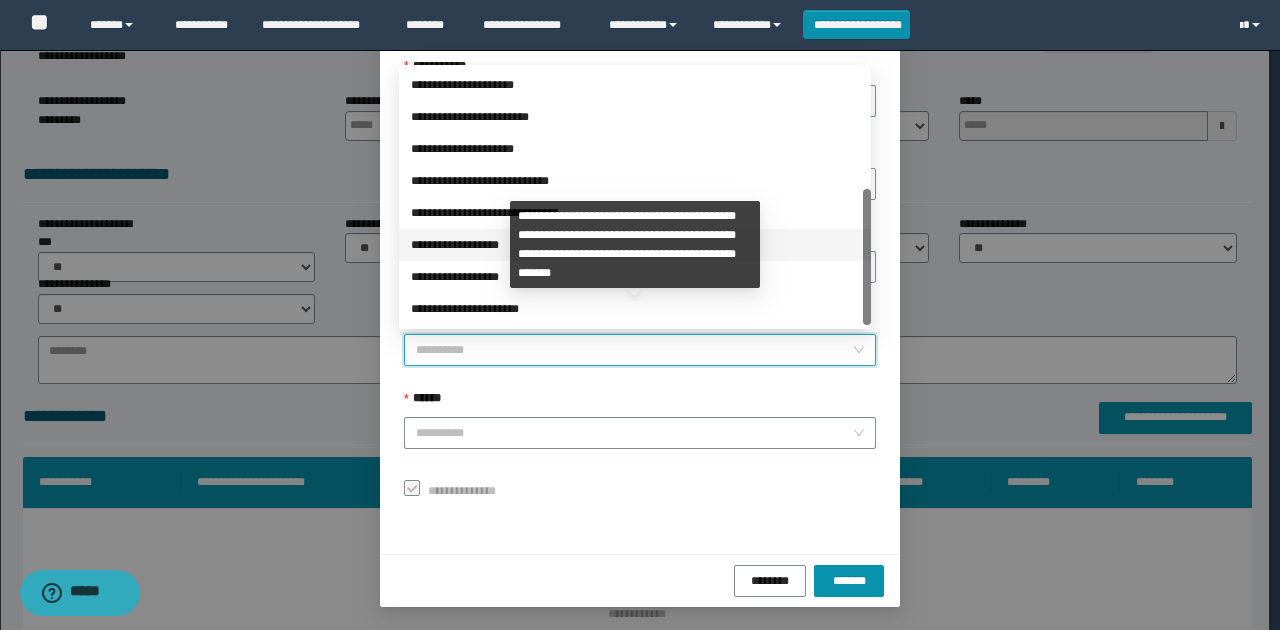 click on "**********" at bounding box center [635, 245] 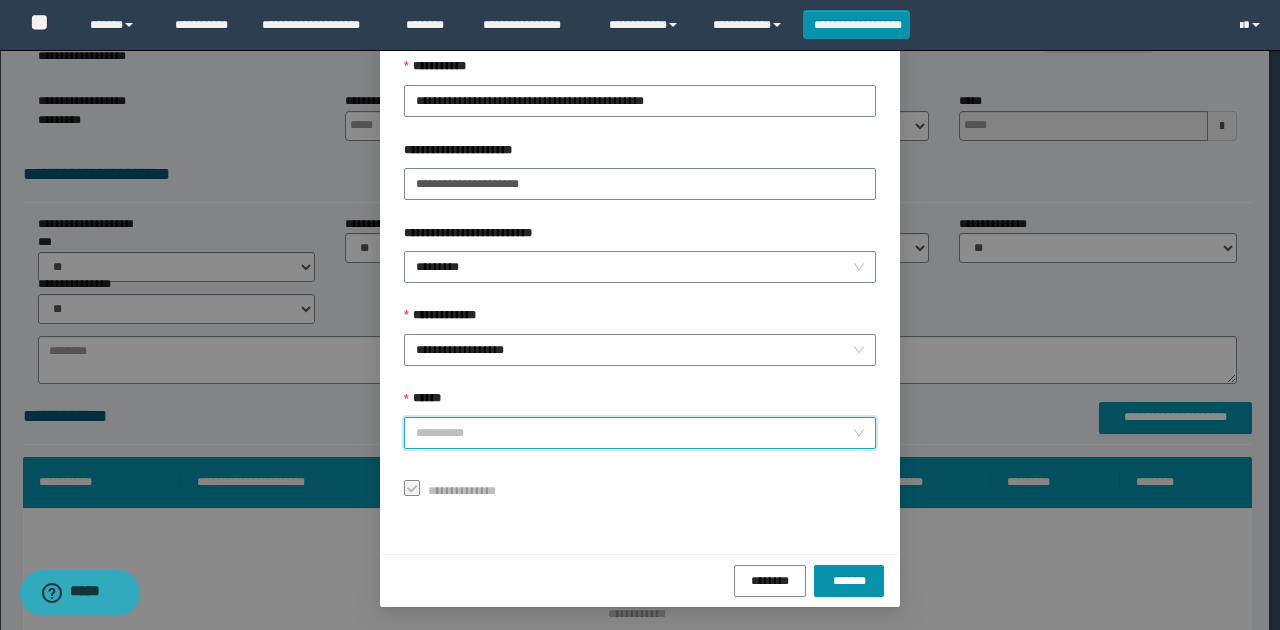 drag, startPoint x: 520, startPoint y: 438, endPoint x: 499, endPoint y: 495, distance: 60.74537 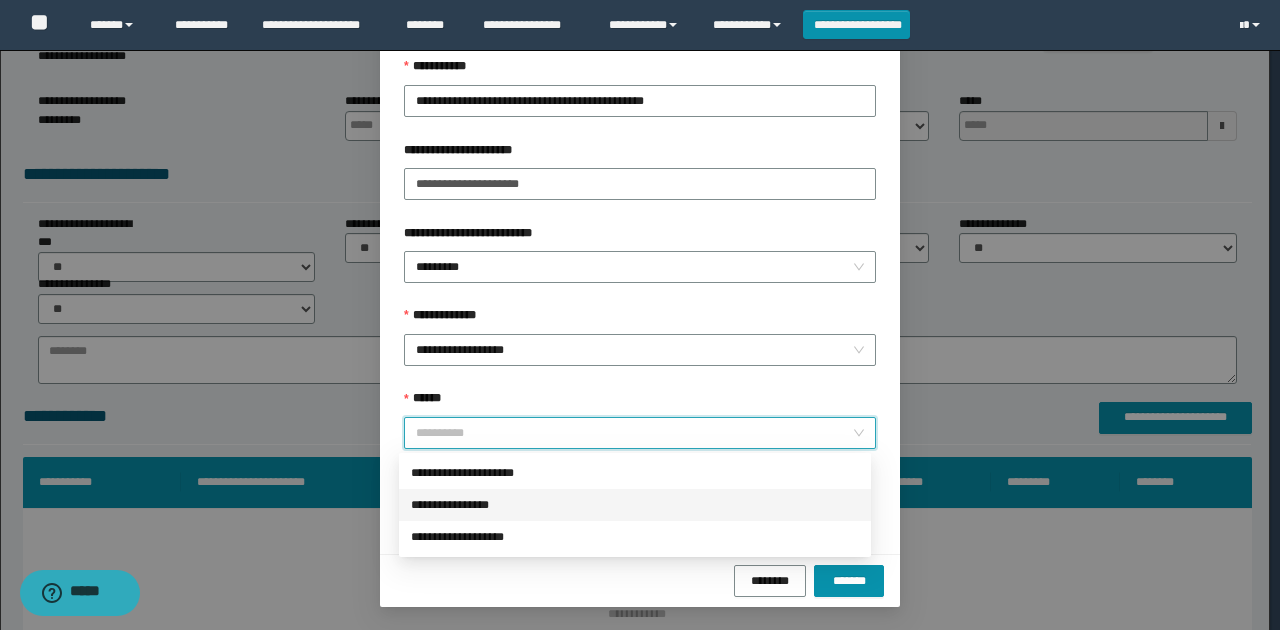 click on "**********" at bounding box center [635, 505] 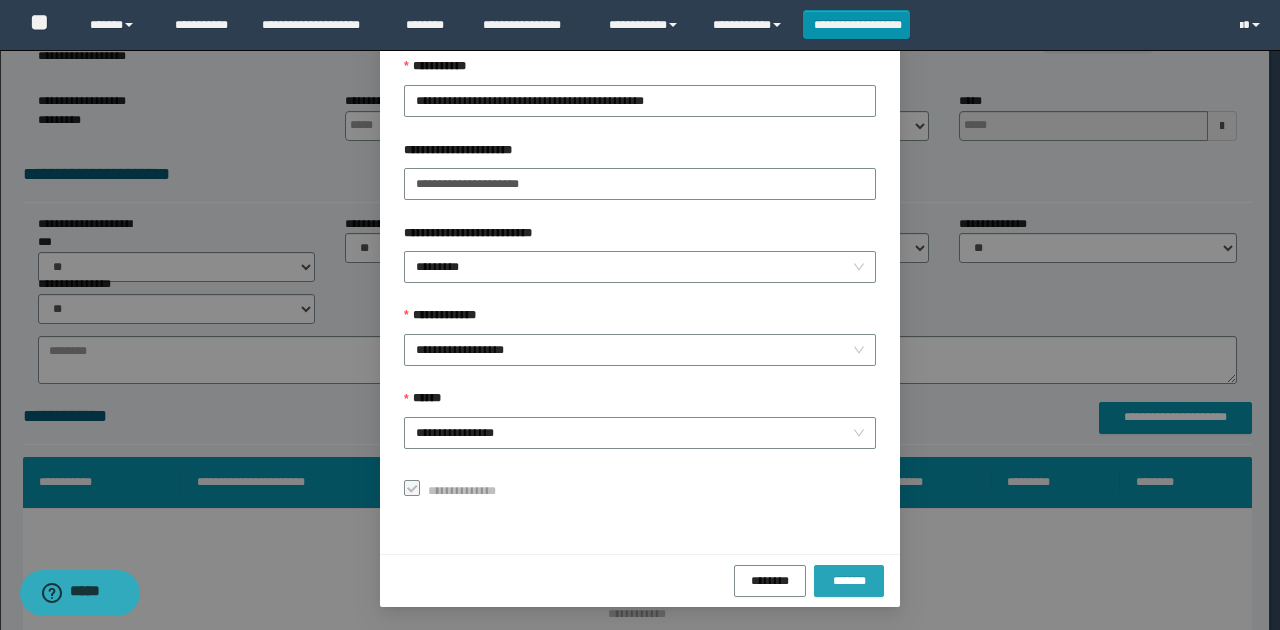 click on "*******" at bounding box center (849, 580) 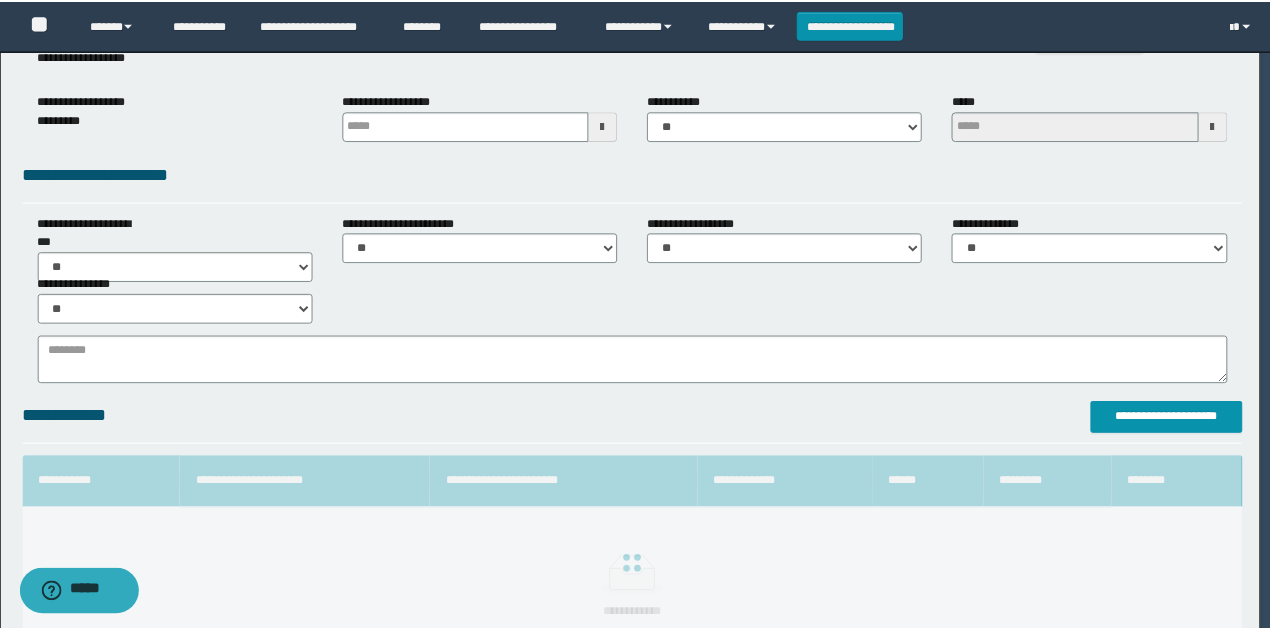 scroll, scrollTop: 73, scrollLeft: 0, axis: vertical 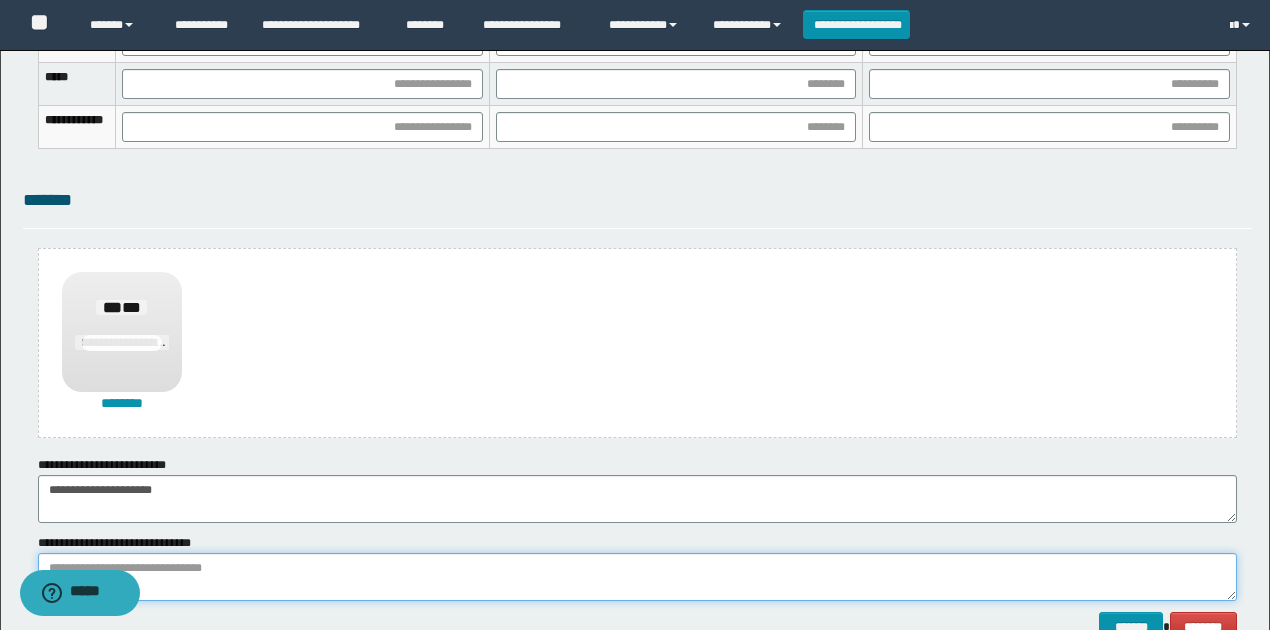 click at bounding box center (637, 577) 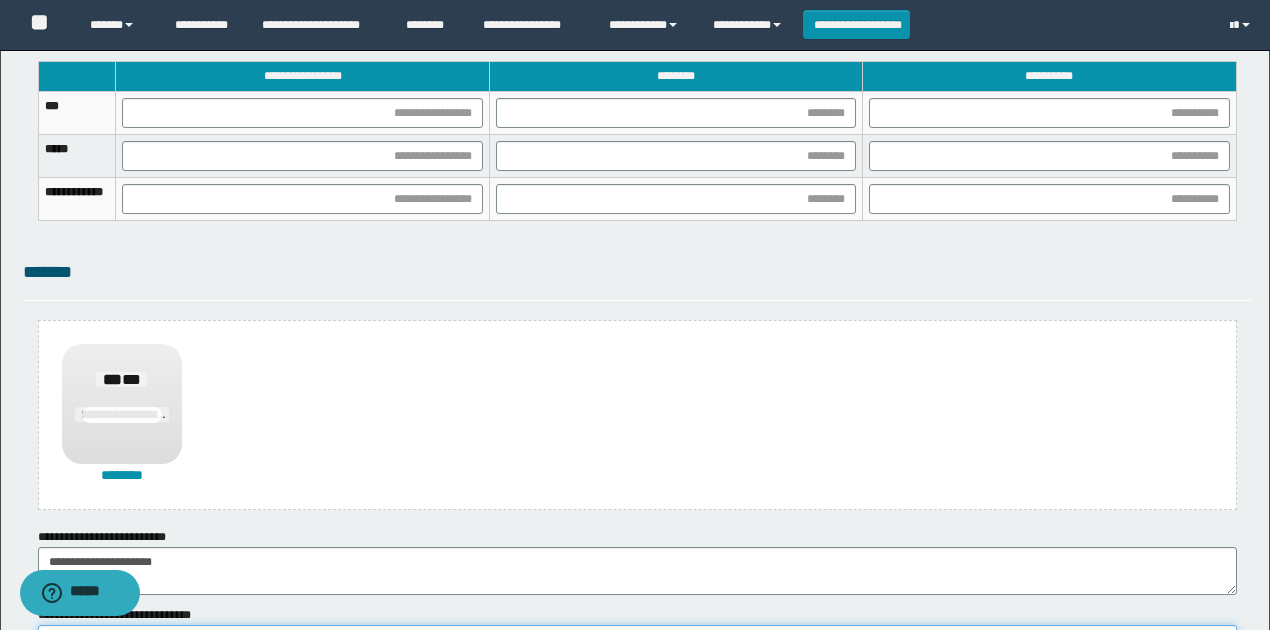 scroll, scrollTop: 1169, scrollLeft: 0, axis: vertical 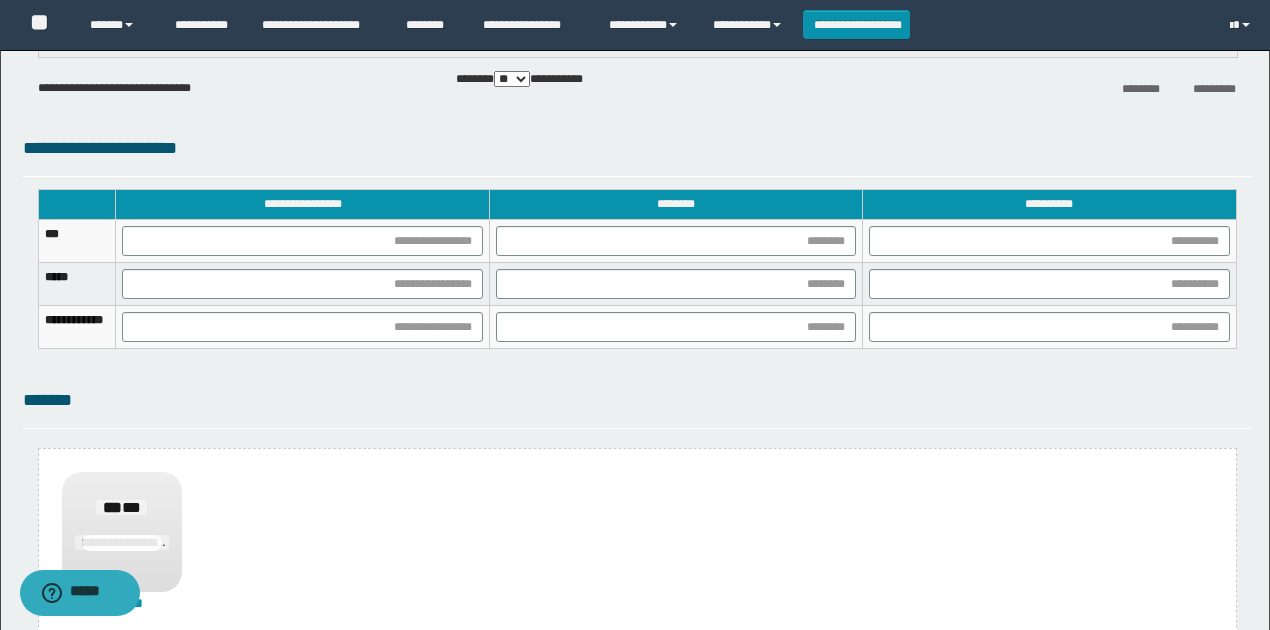 type on "**********" 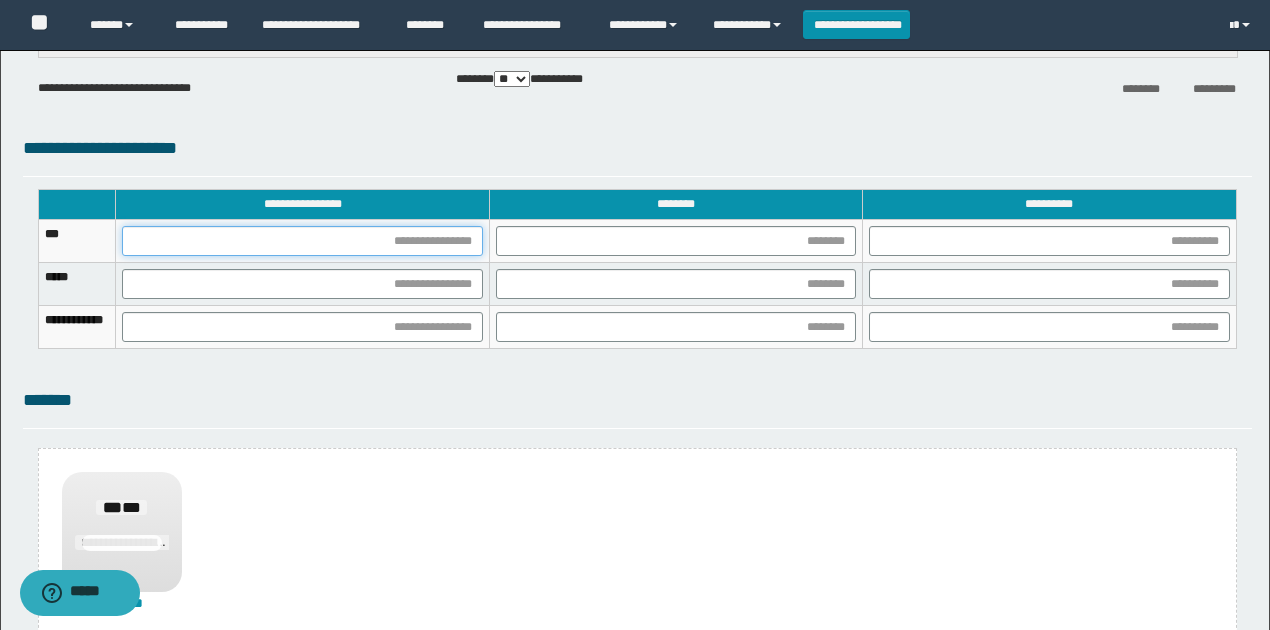 drag, startPoint x: 509, startPoint y: 240, endPoint x: 477, endPoint y: 271, distance: 44.553337 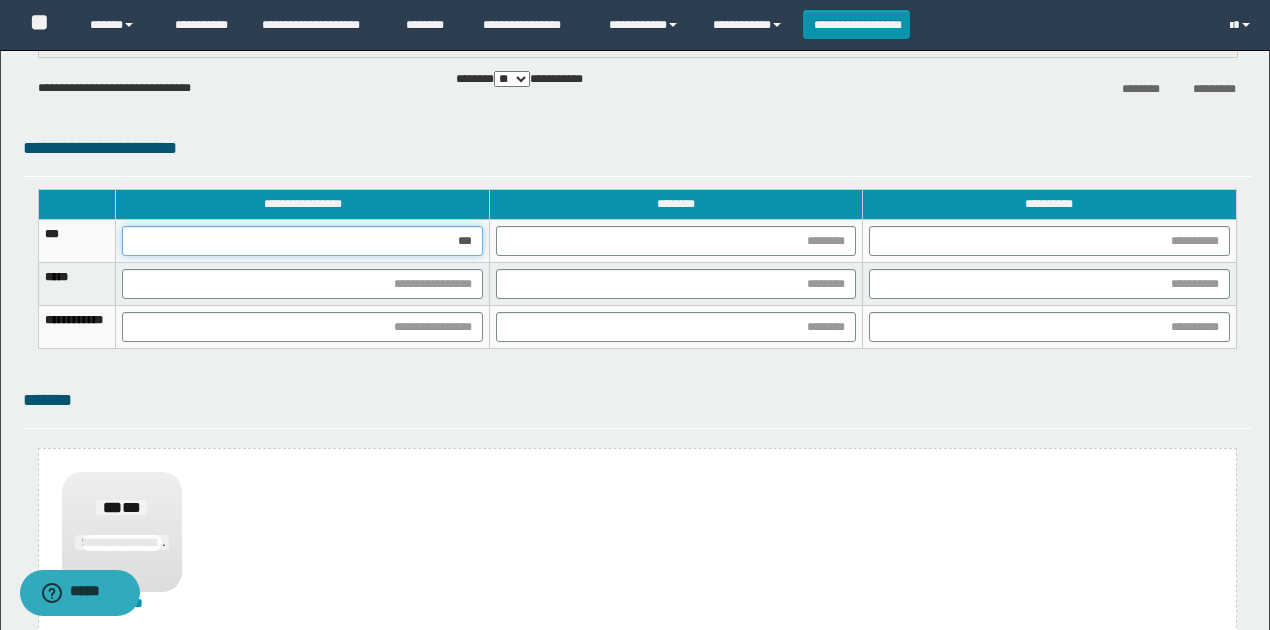 type on "****" 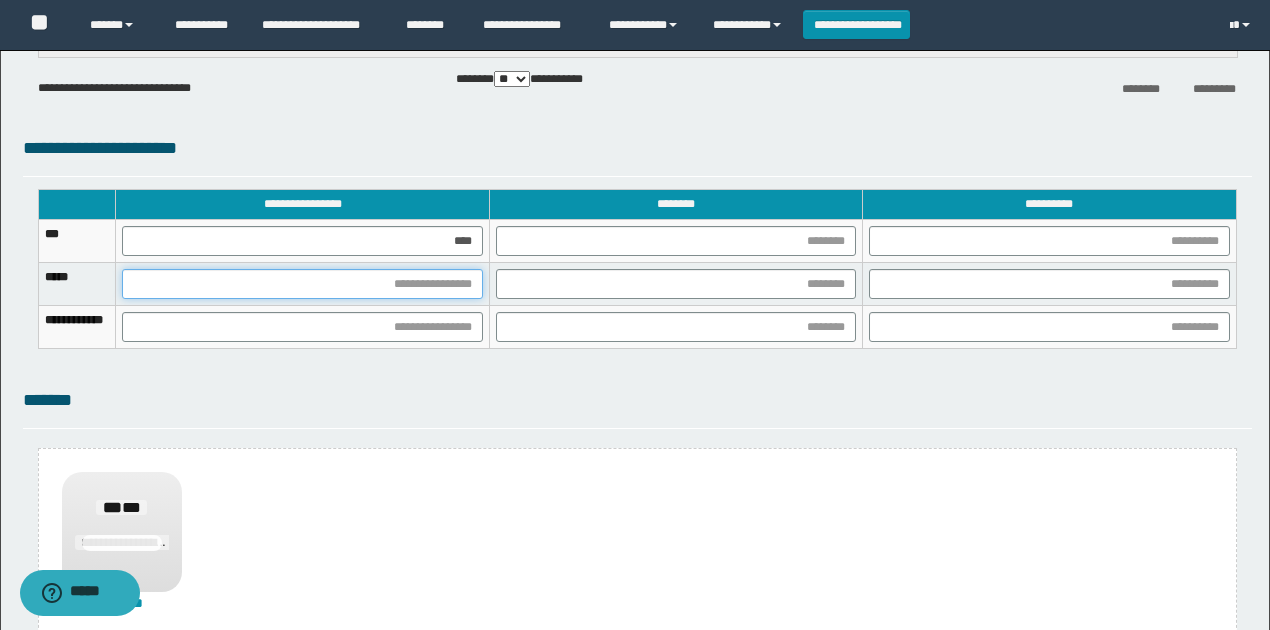 click at bounding box center [302, 284] 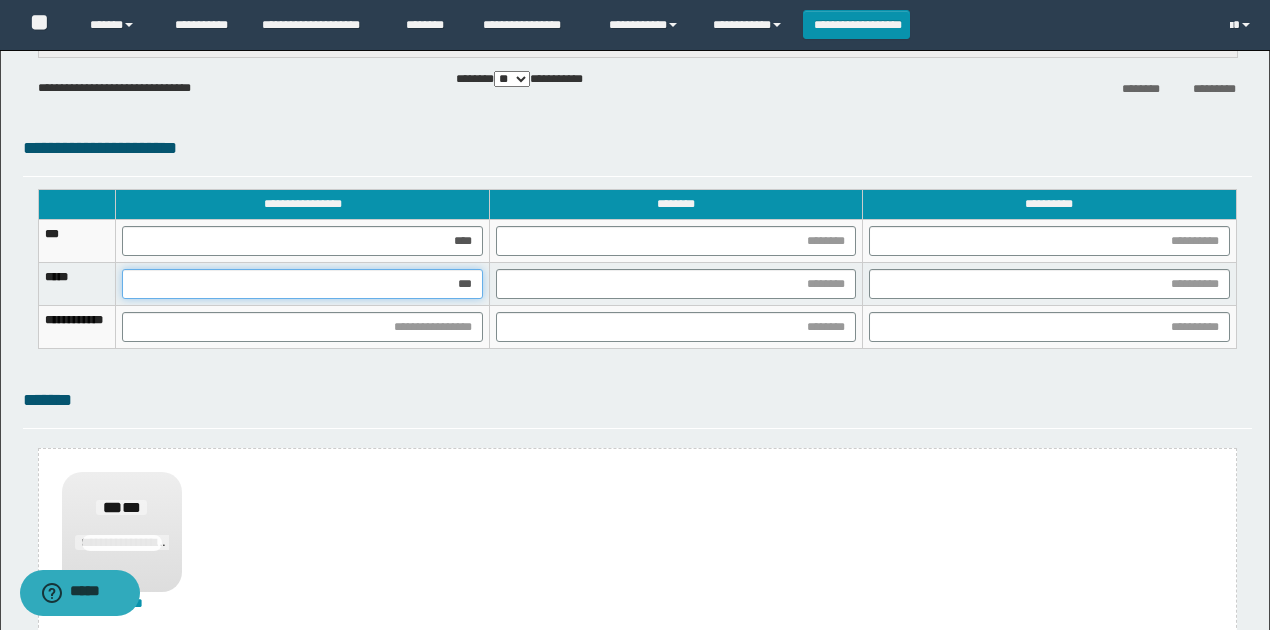type on "****" 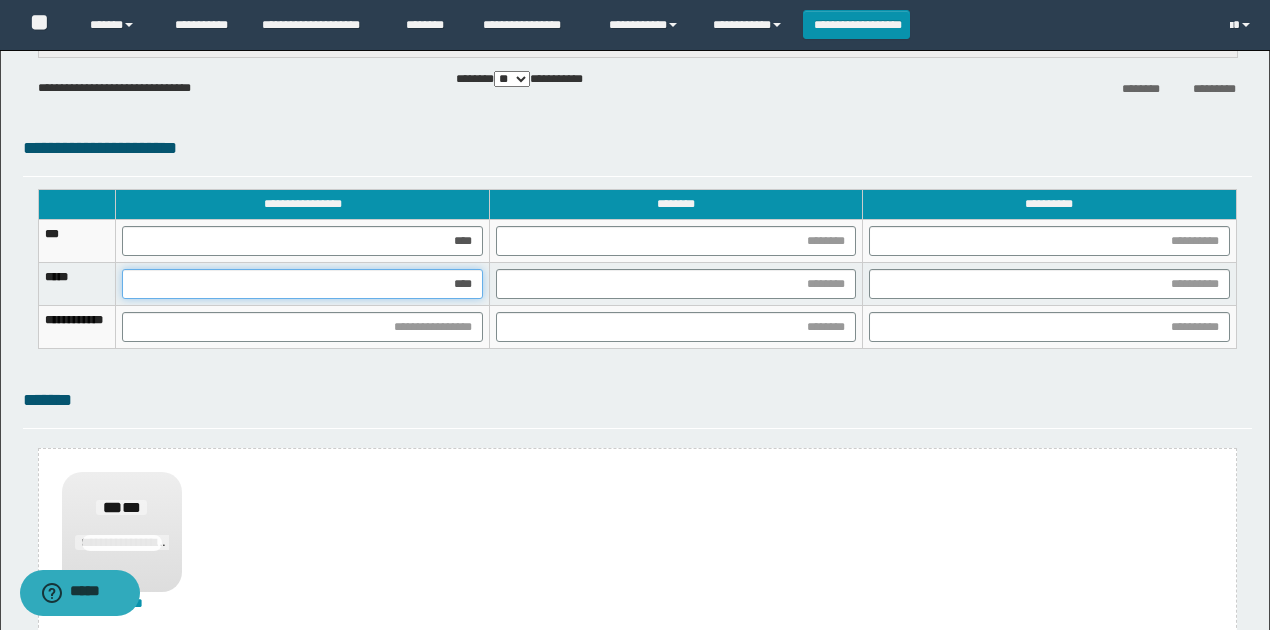 scroll, scrollTop: 1136, scrollLeft: 0, axis: vertical 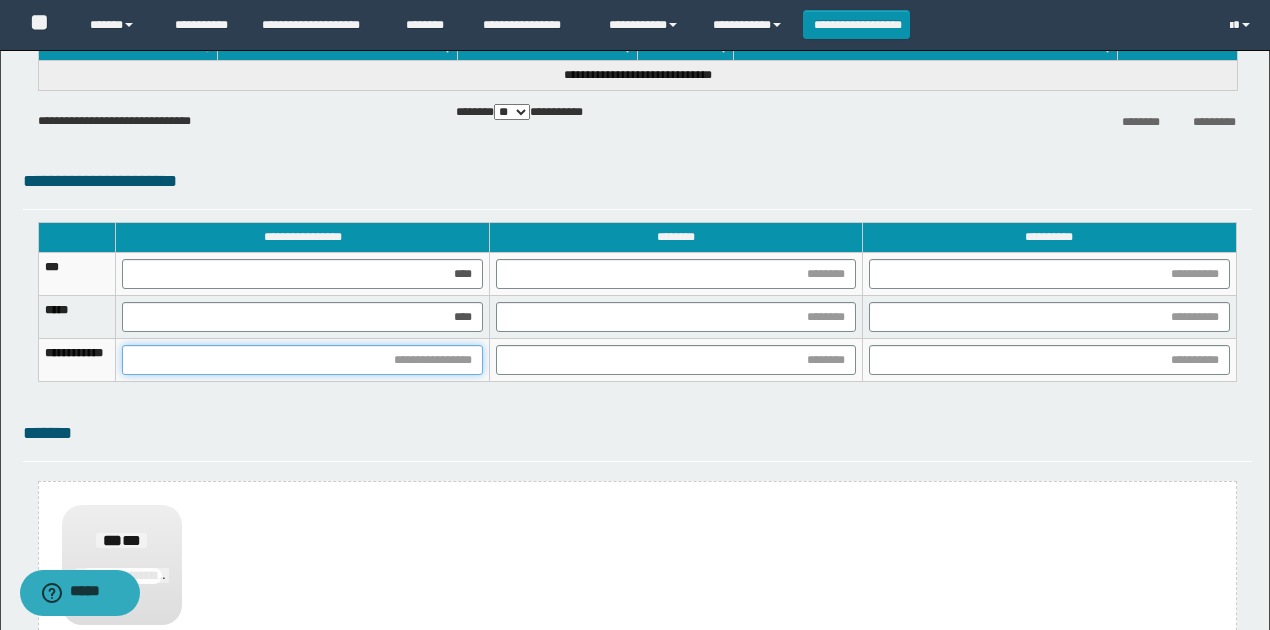drag, startPoint x: 535, startPoint y: 363, endPoint x: 522, endPoint y: 373, distance: 16.40122 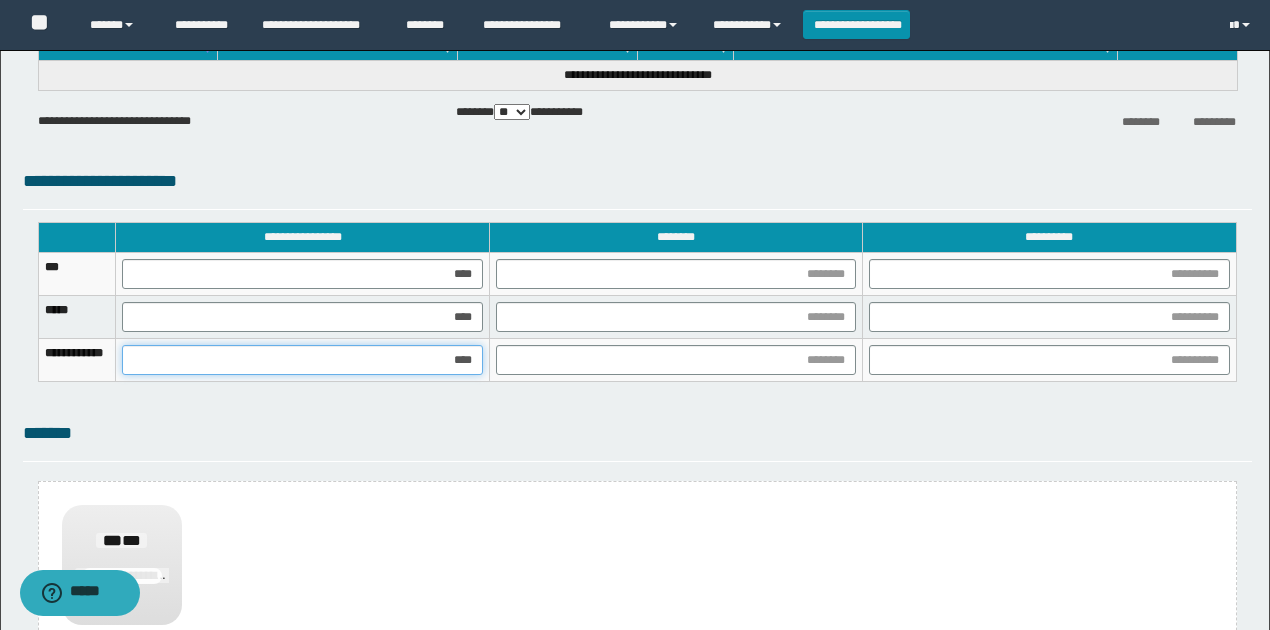 type on "*****" 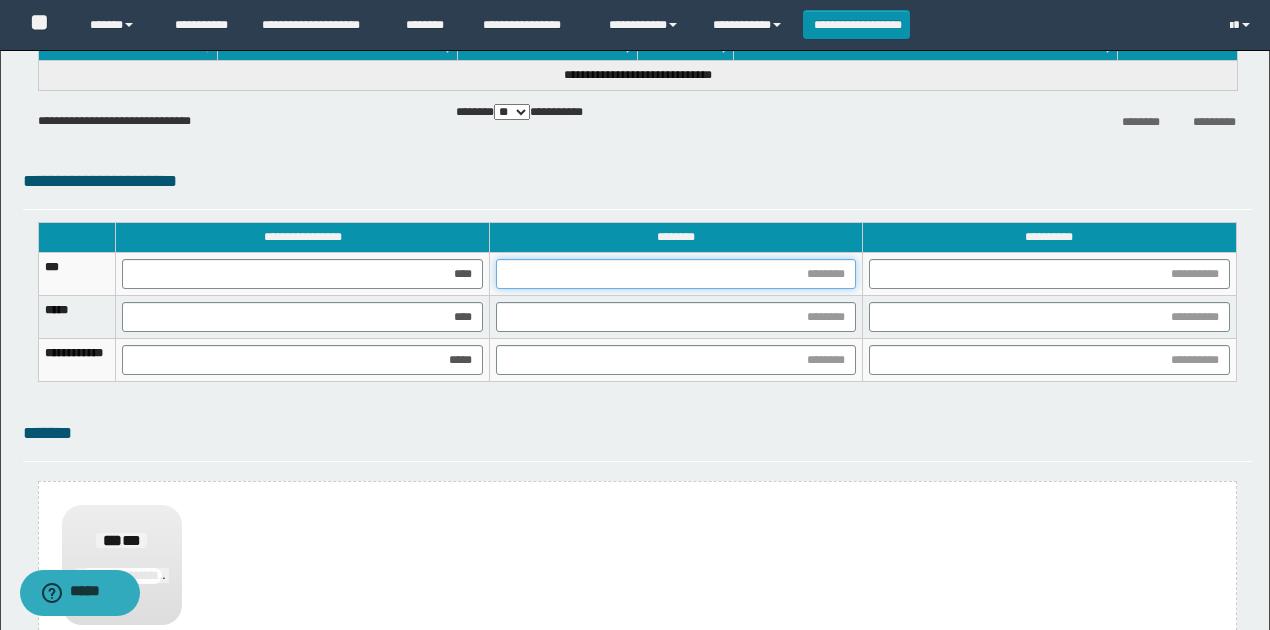 drag, startPoint x: 840, startPoint y: 276, endPoint x: 831, endPoint y: 300, distance: 25.632011 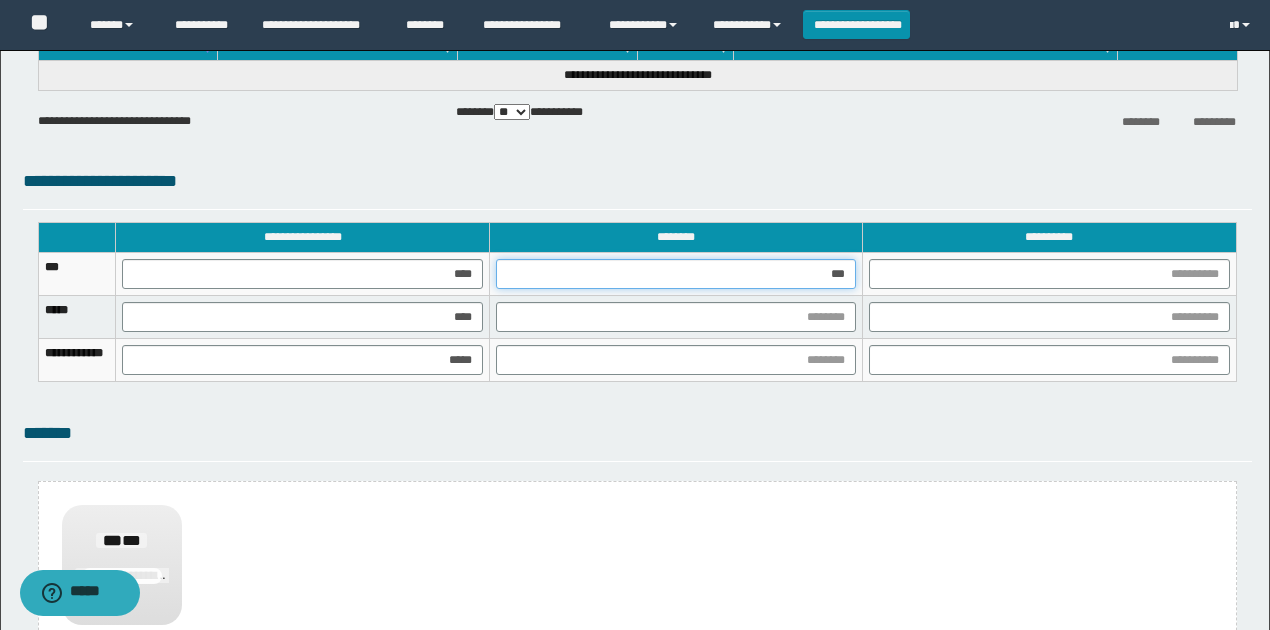 type on "****" 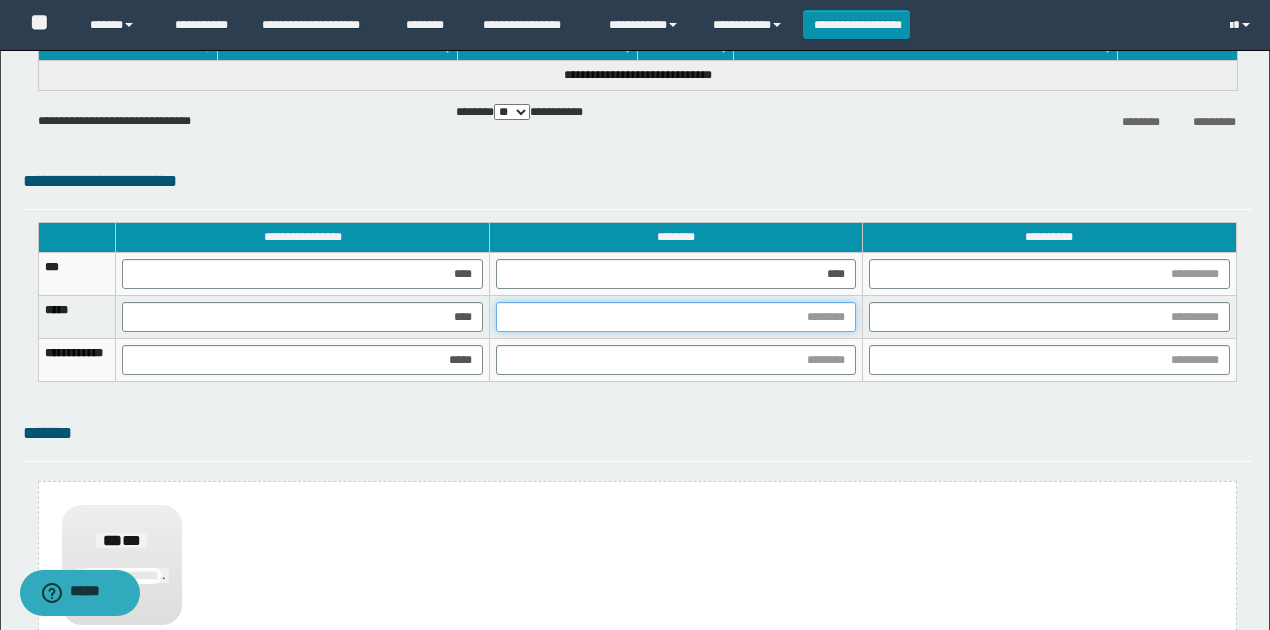 click at bounding box center (676, 317) 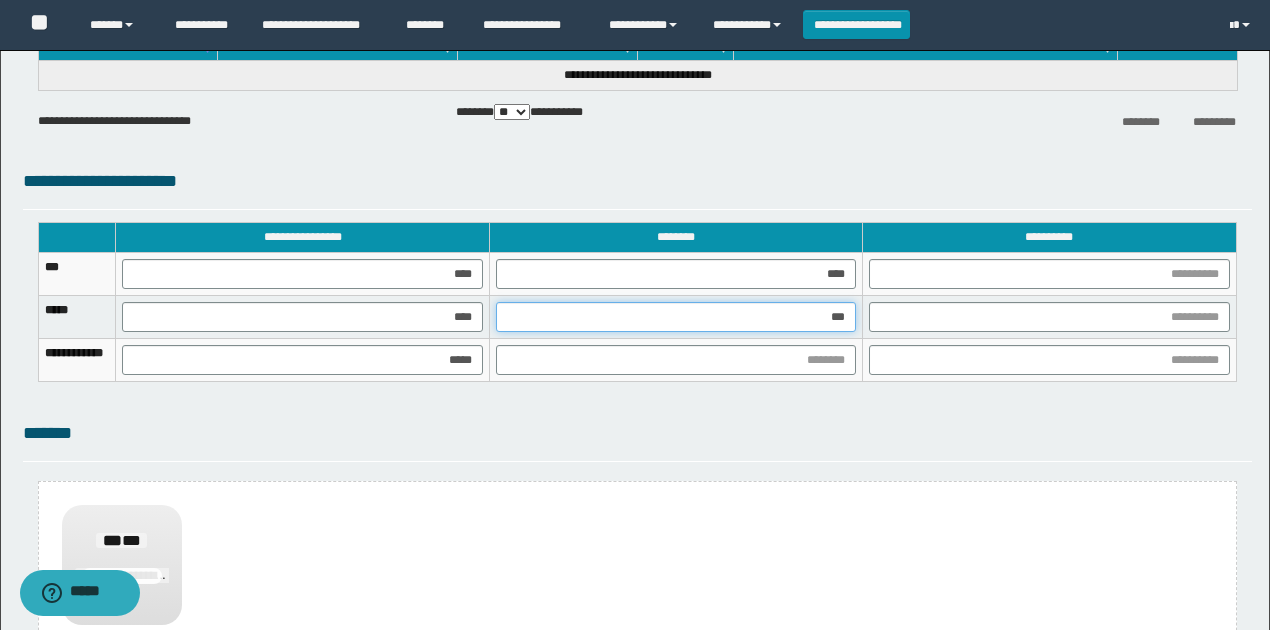 type on "****" 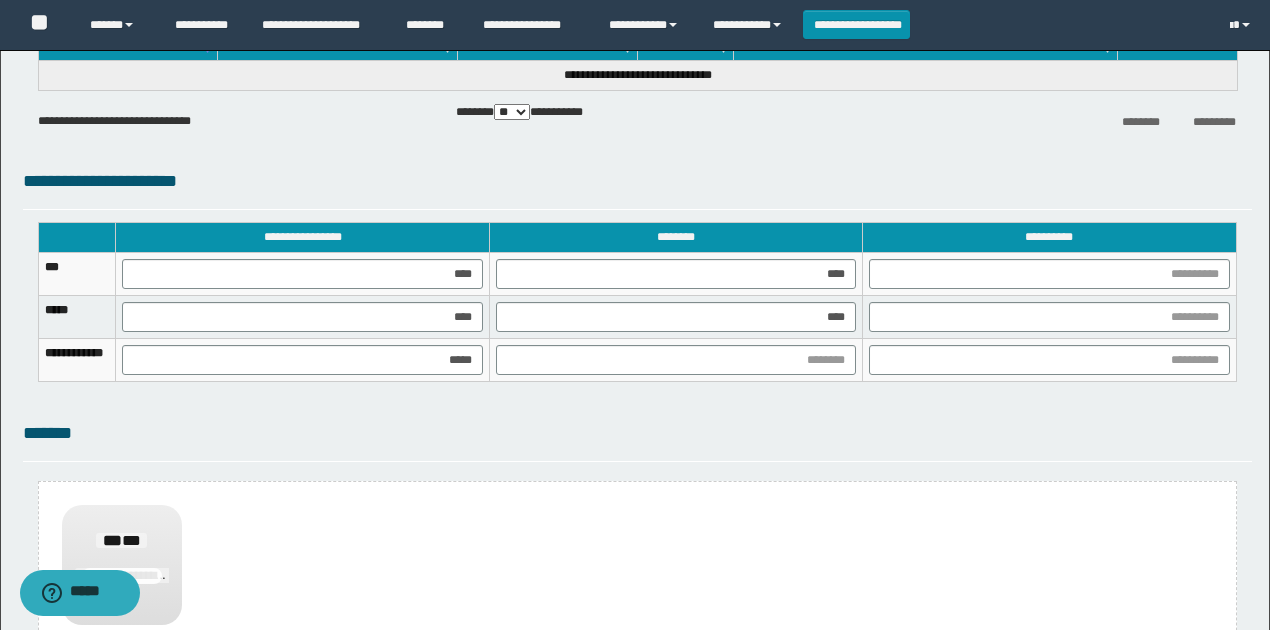 drag, startPoint x: 1222, startPoint y: 385, endPoint x: 1180, endPoint y: 376, distance: 42.953465 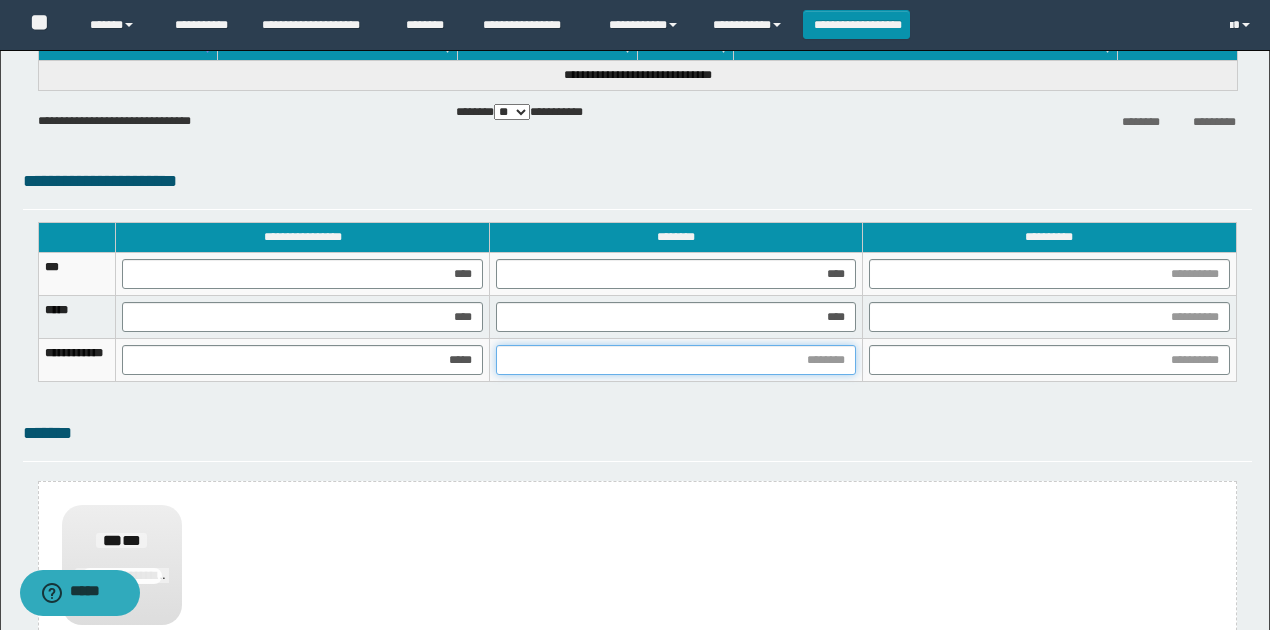 drag, startPoint x: 854, startPoint y: 356, endPoint x: 844, endPoint y: 371, distance: 18.027756 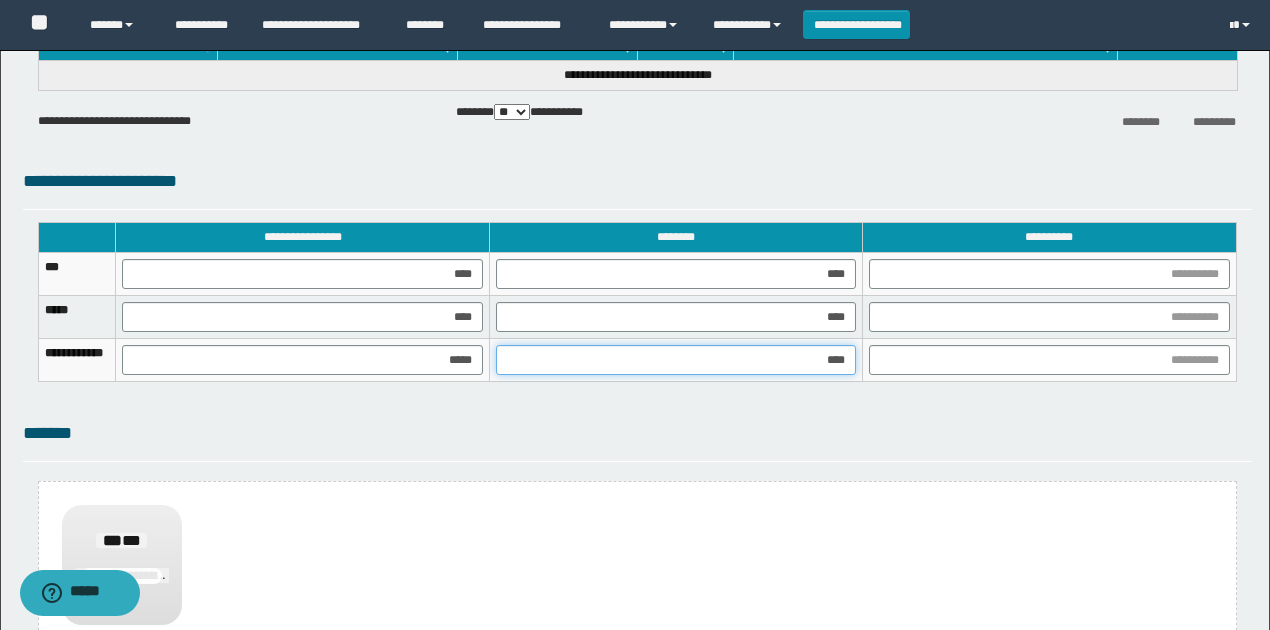 type on "*****" 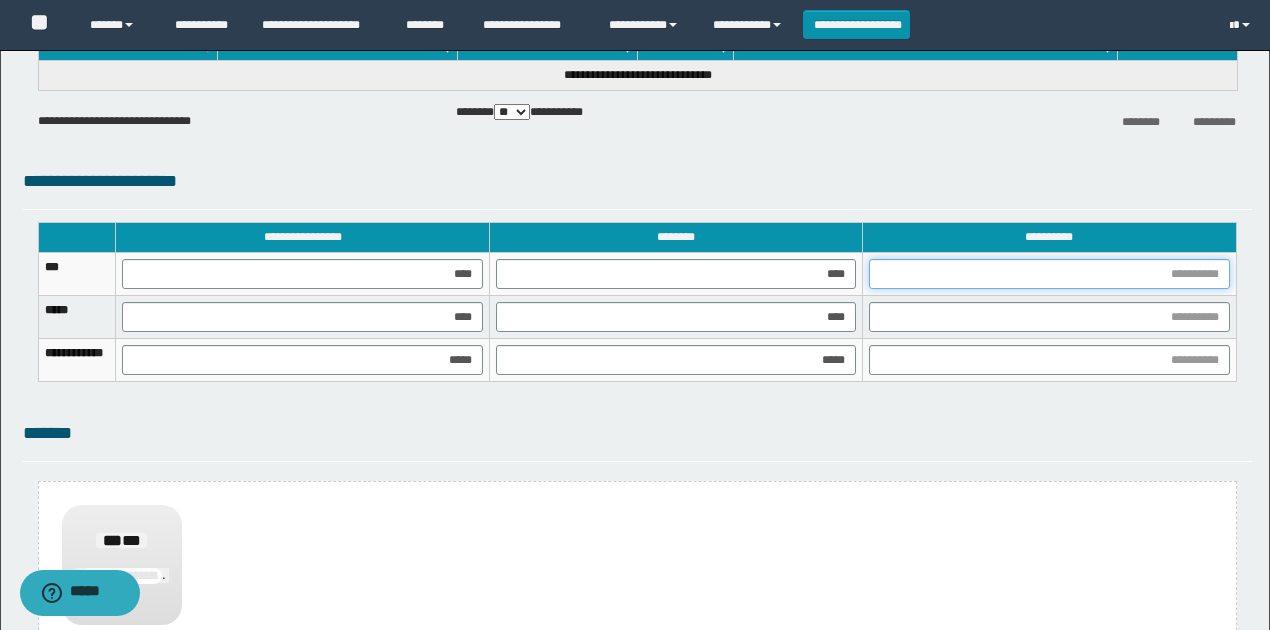 click at bounding box center (1049, 274) 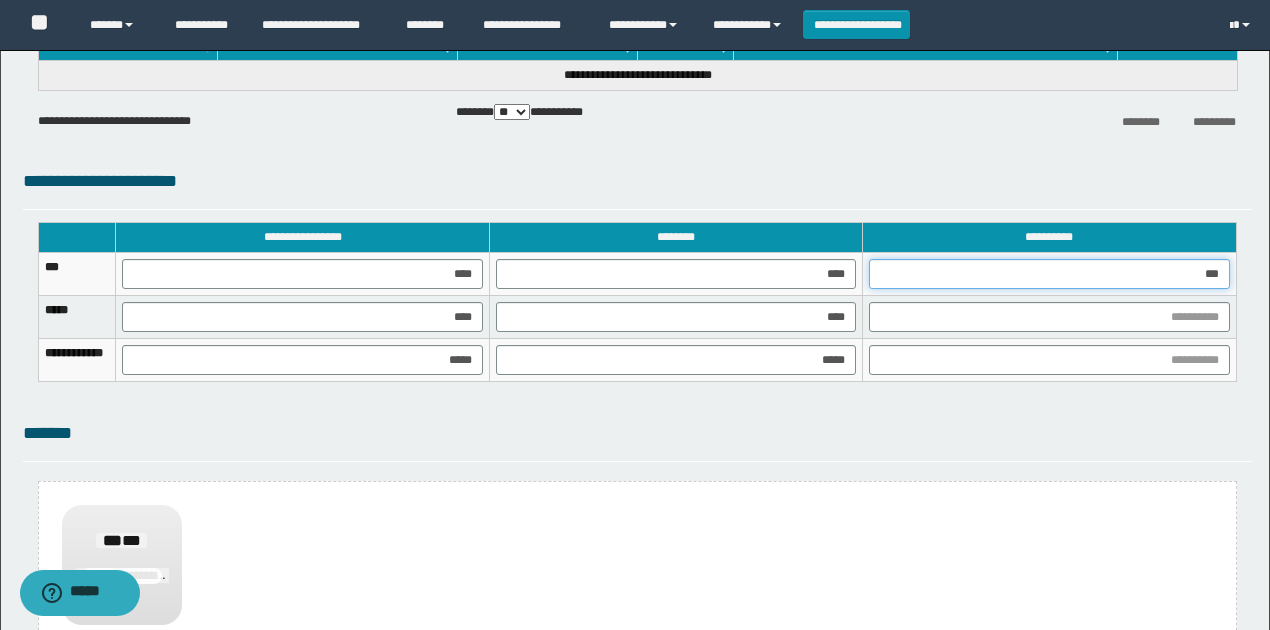 type on "****" 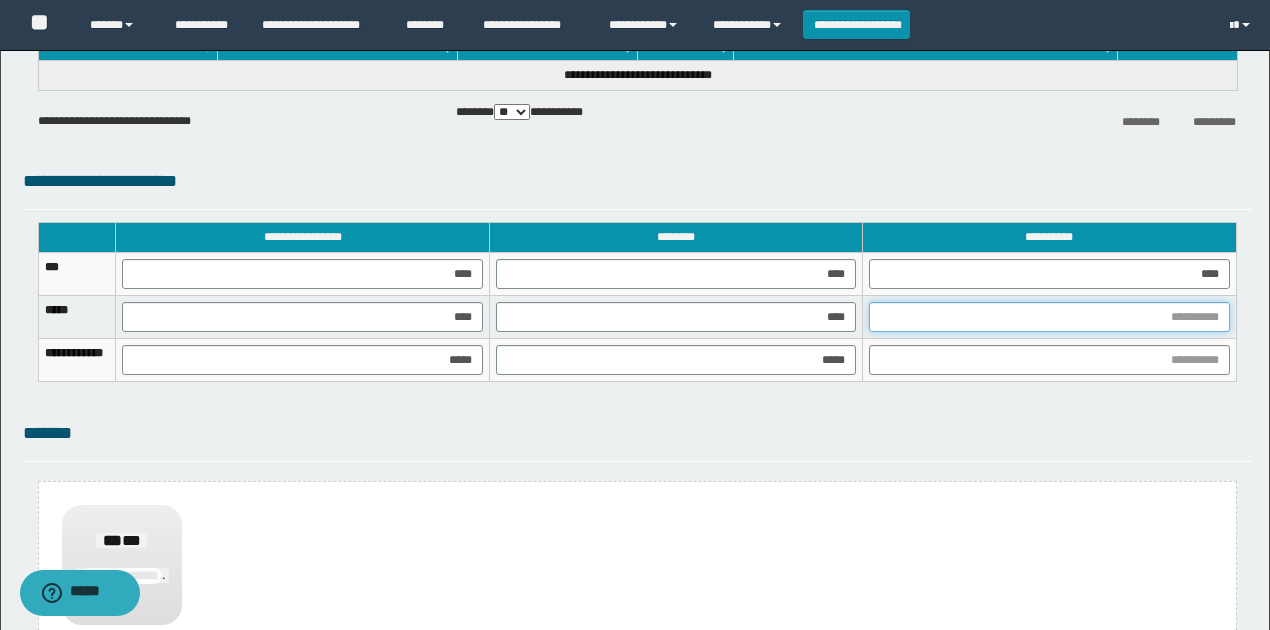 click at bounding box center [1049, 317] 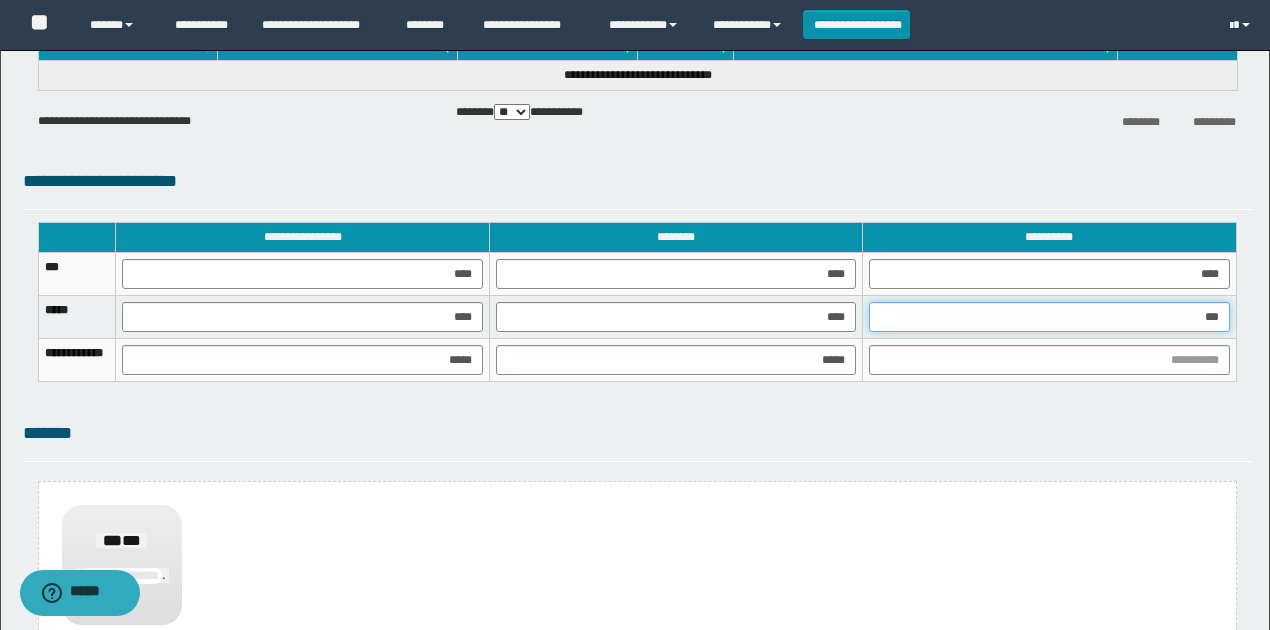 type on "****" 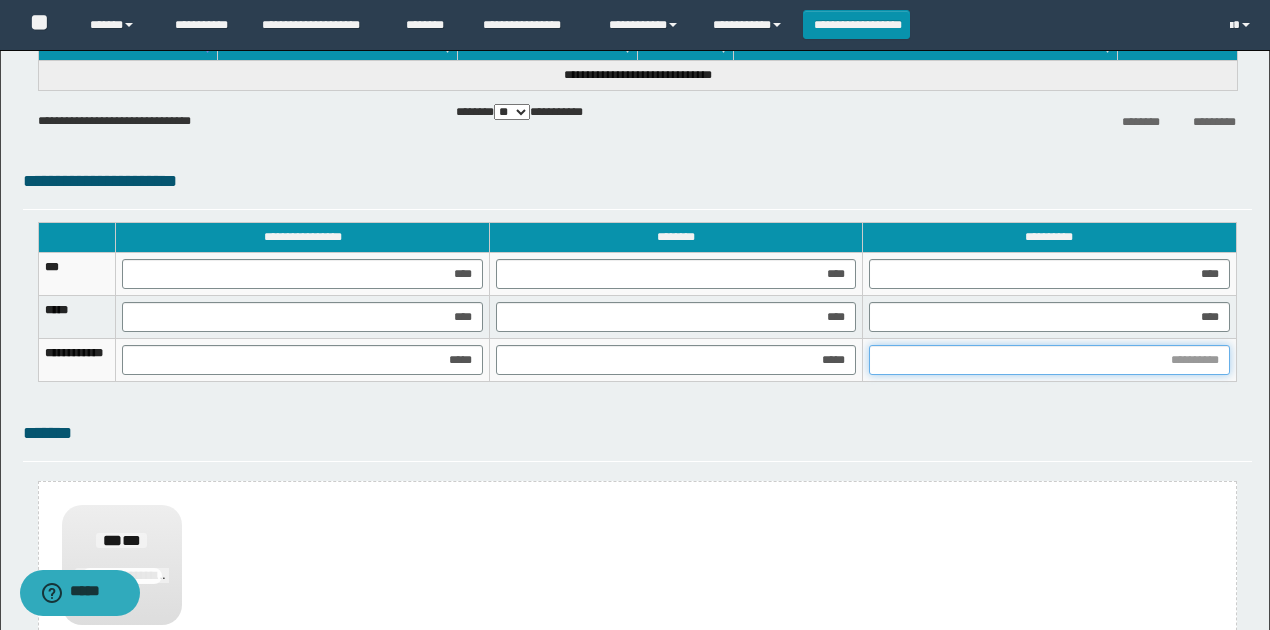 click at bounding box center (1049, 360) 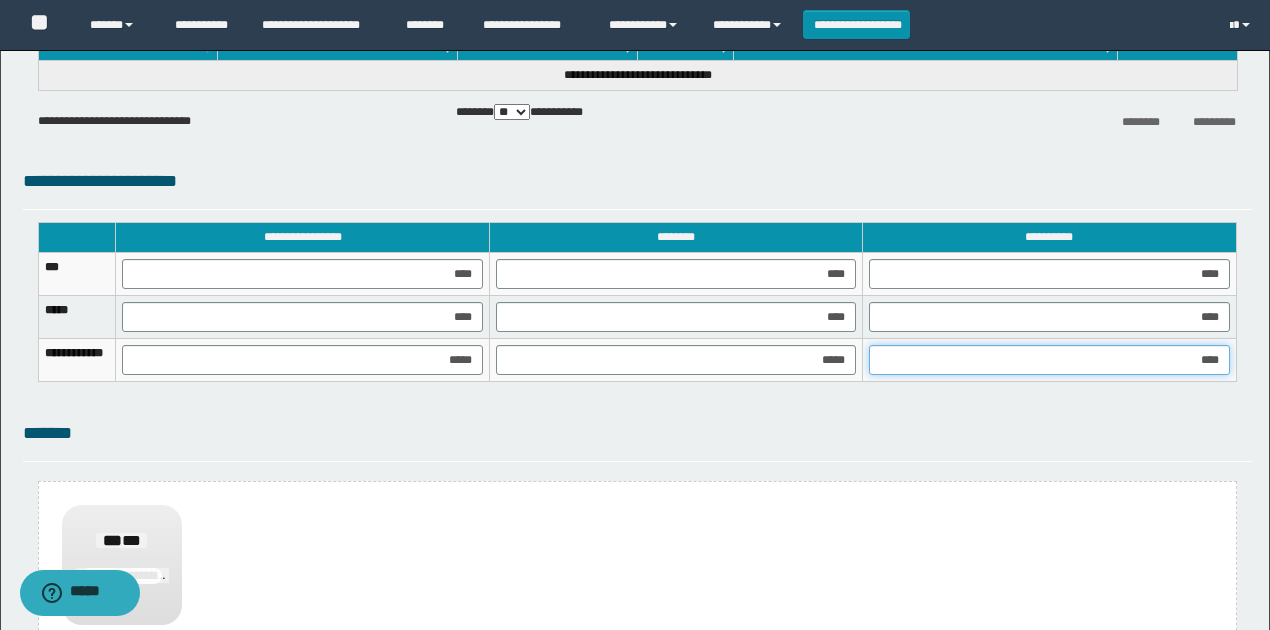 type on "*****" 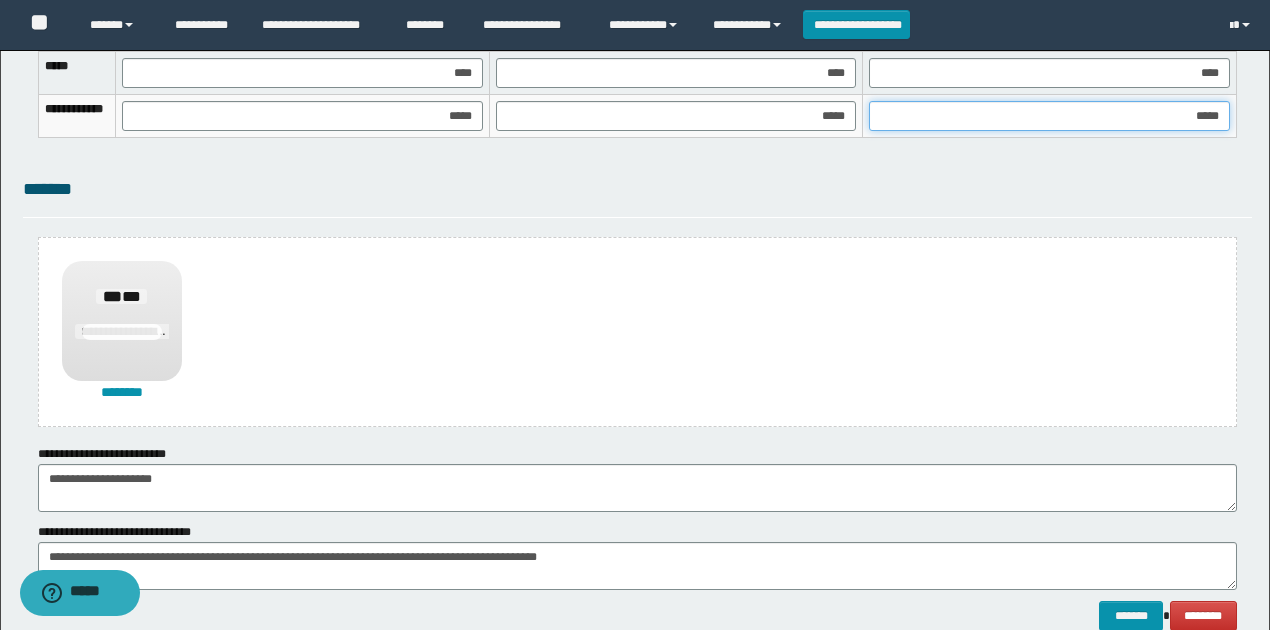 scroll, scrollTop: 1488, scrollLeft: 0, axis: vertical 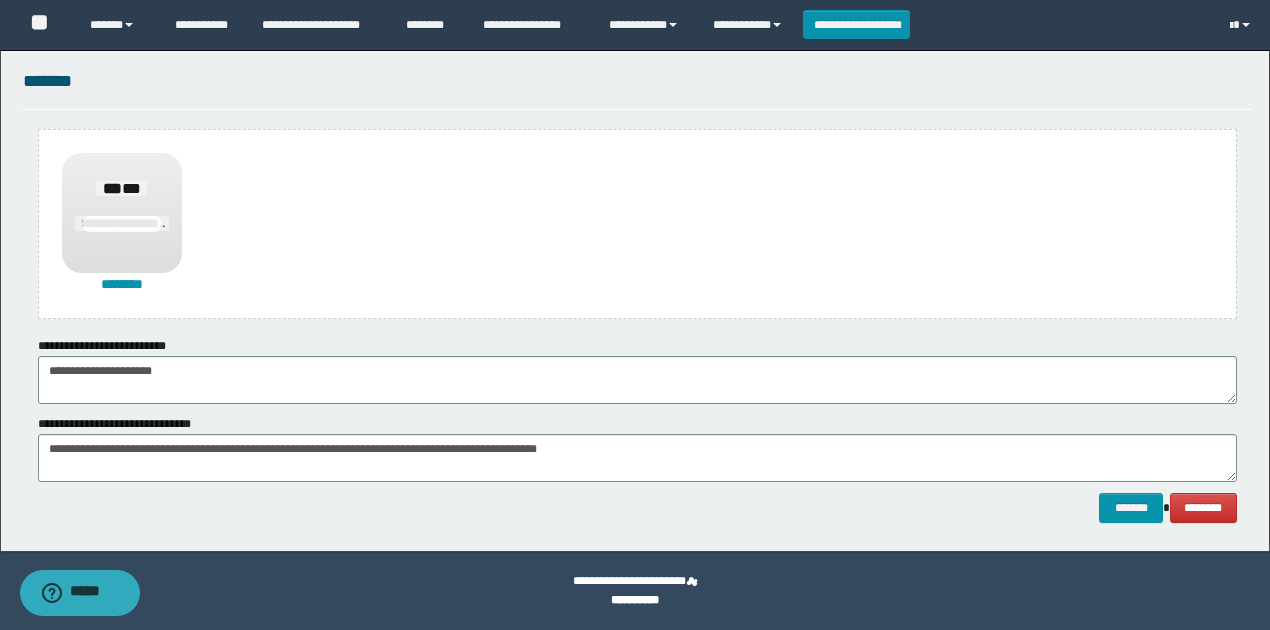 click on "**********" at bounding box center (635, -443) 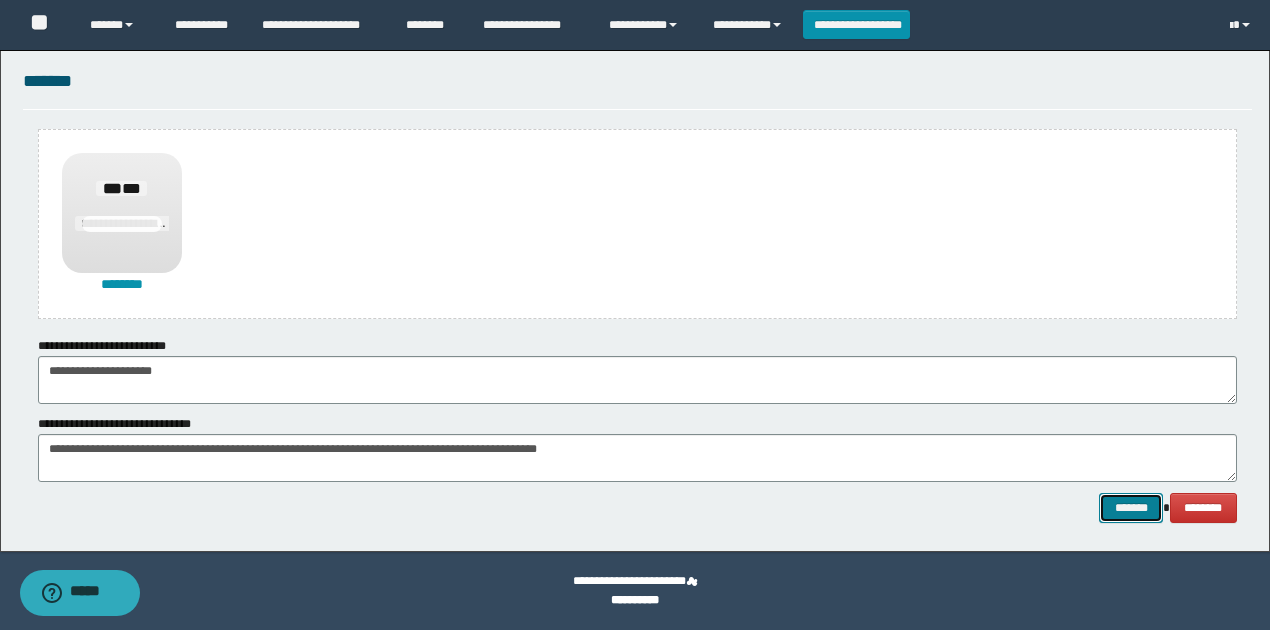 click on "*******" at bounding box center [1131, 507] 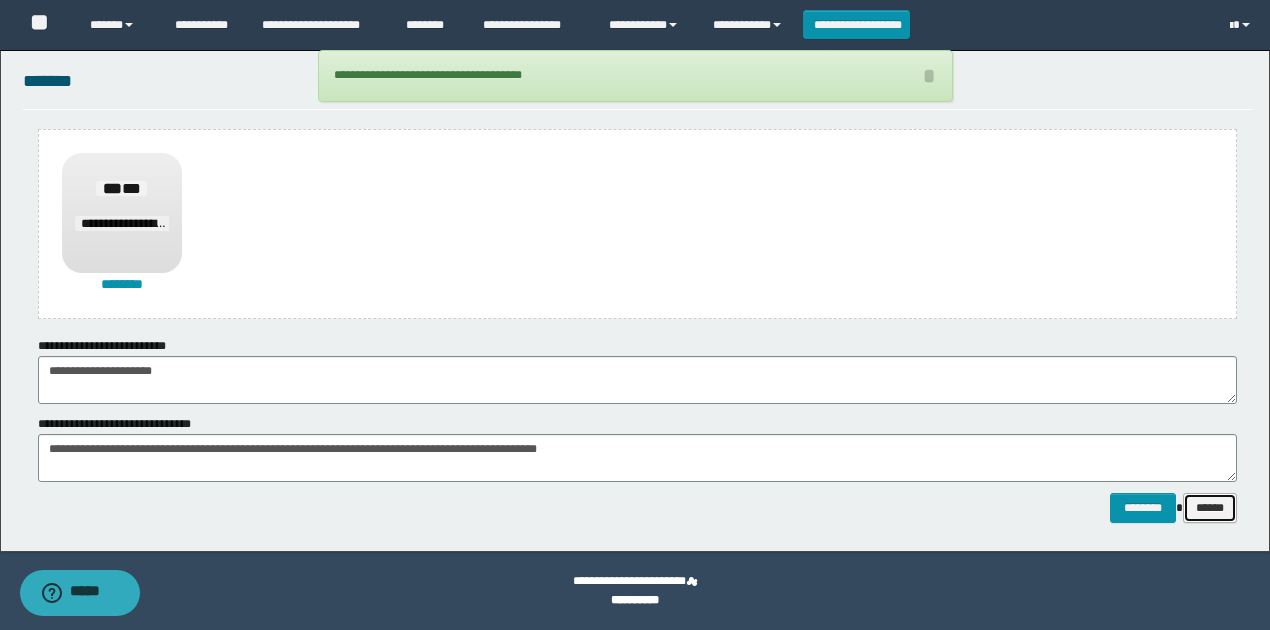 click on "******" at bounding box center (1210, 507) 